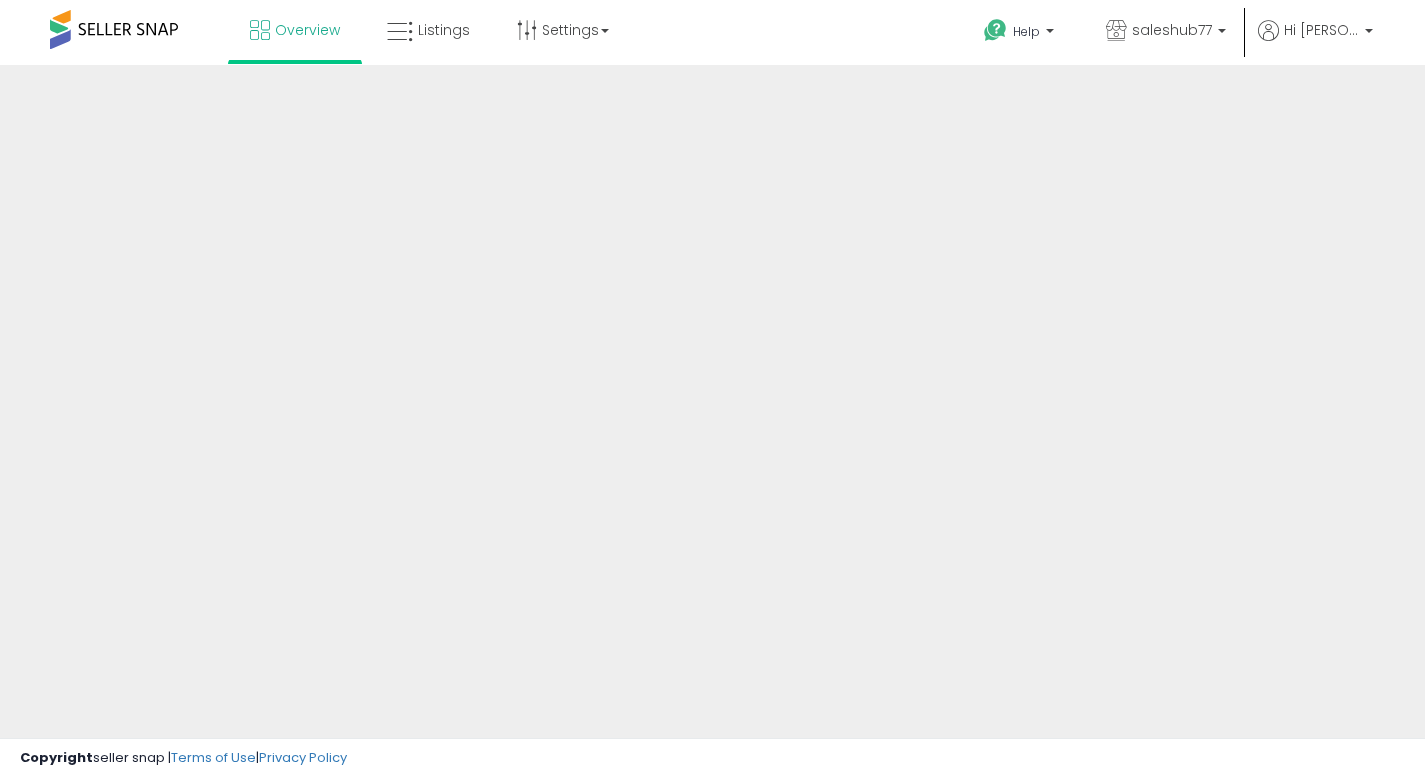 scroll, scrollTop: 0, scrollLeft: 0, axis: both 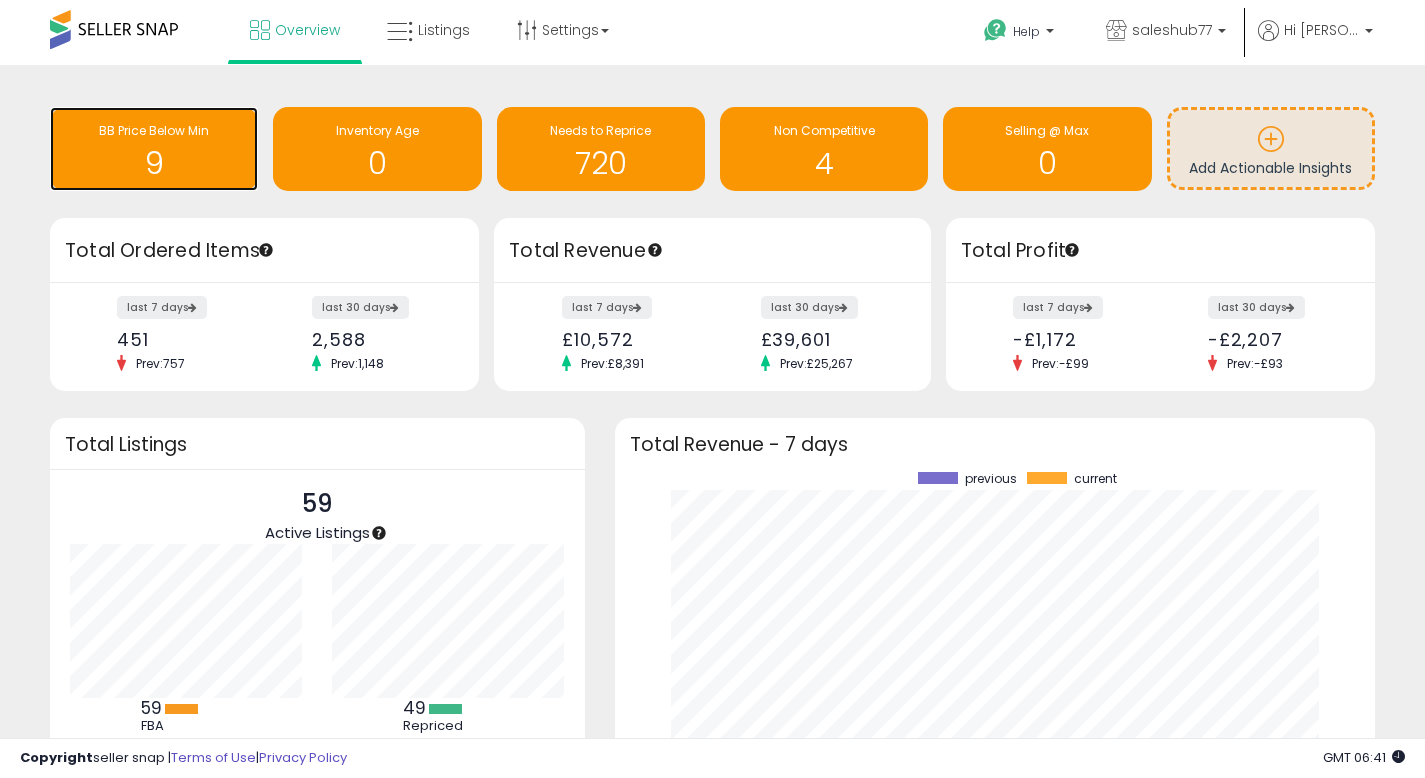 click on "9" at bounding box center (154, 163) 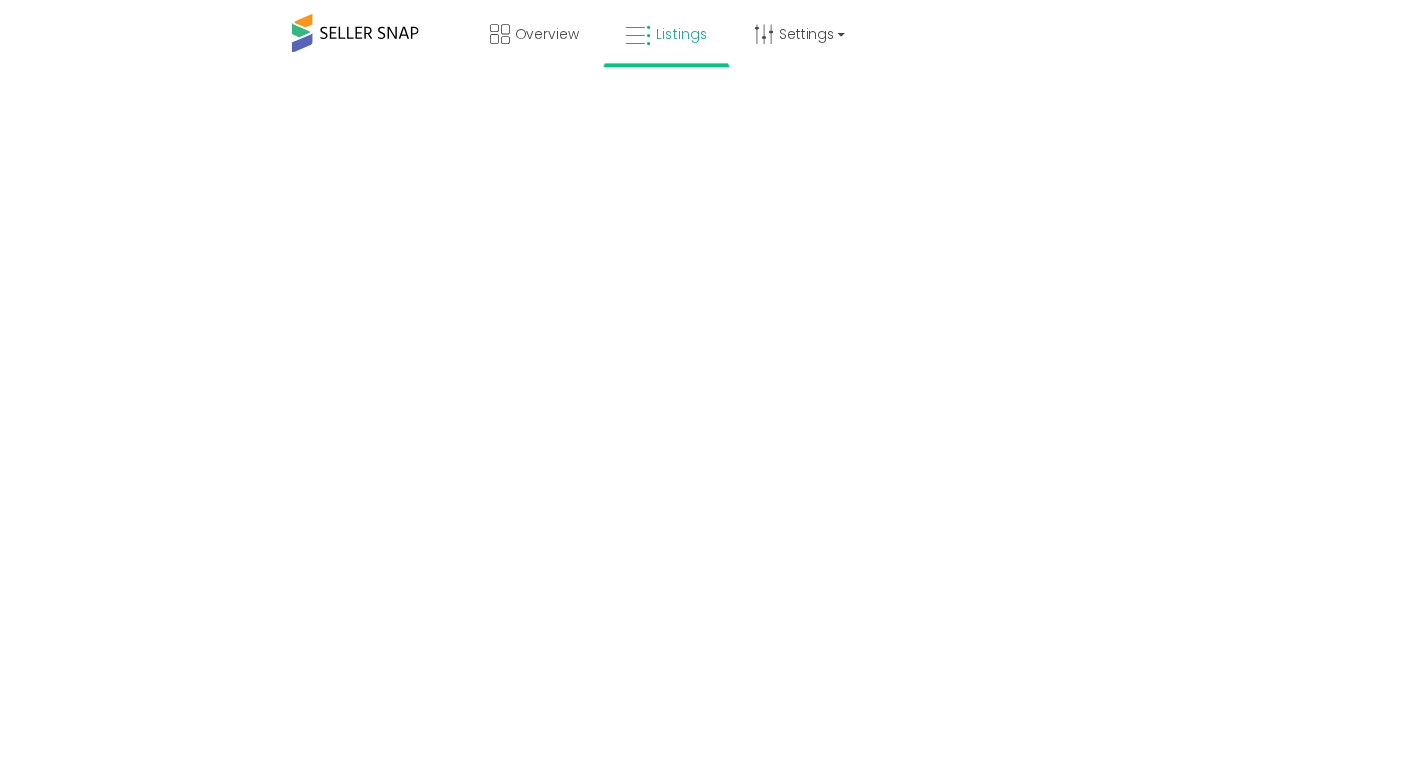 scroll, scrollTop: 0, scrollLeft: 0, axis: both 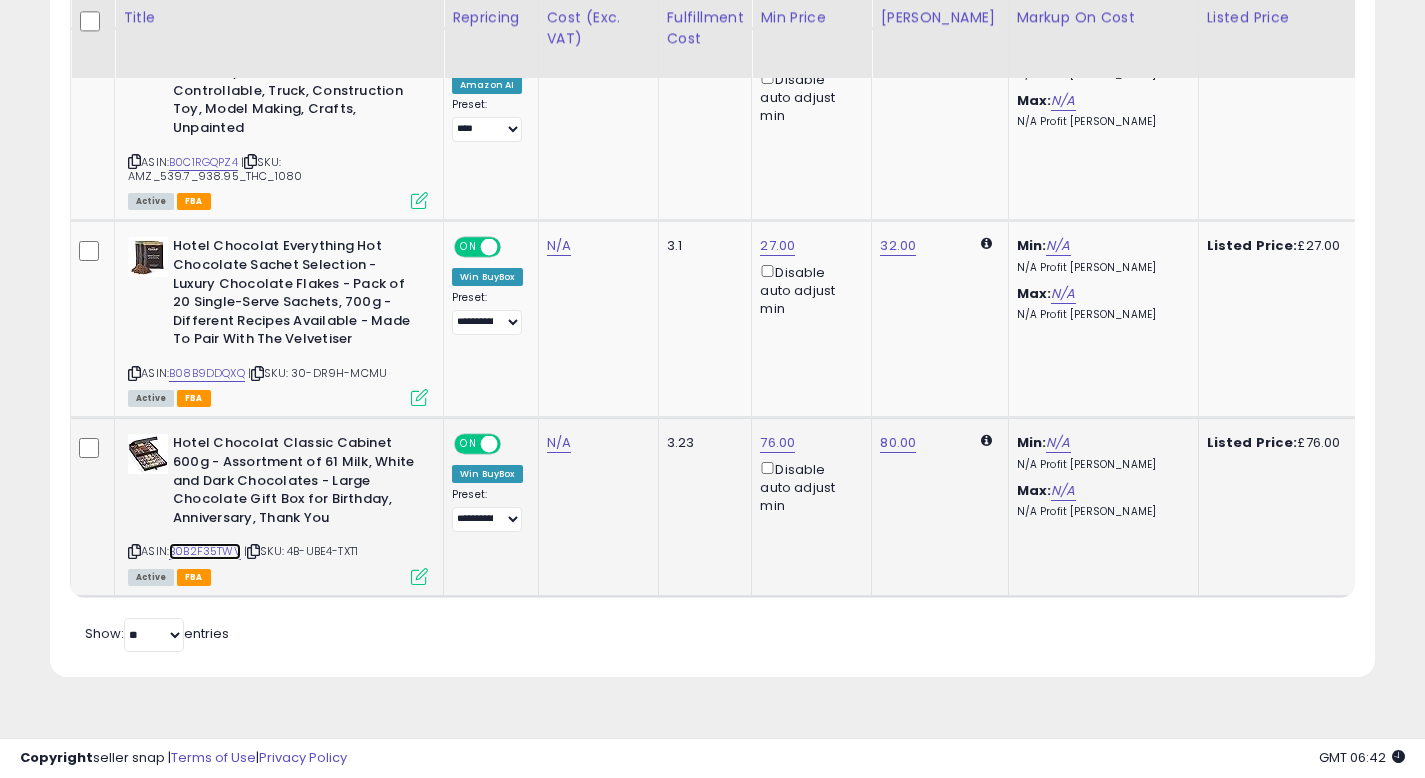 click on "B0B2F35TWV" at bounding box center (205, 551) 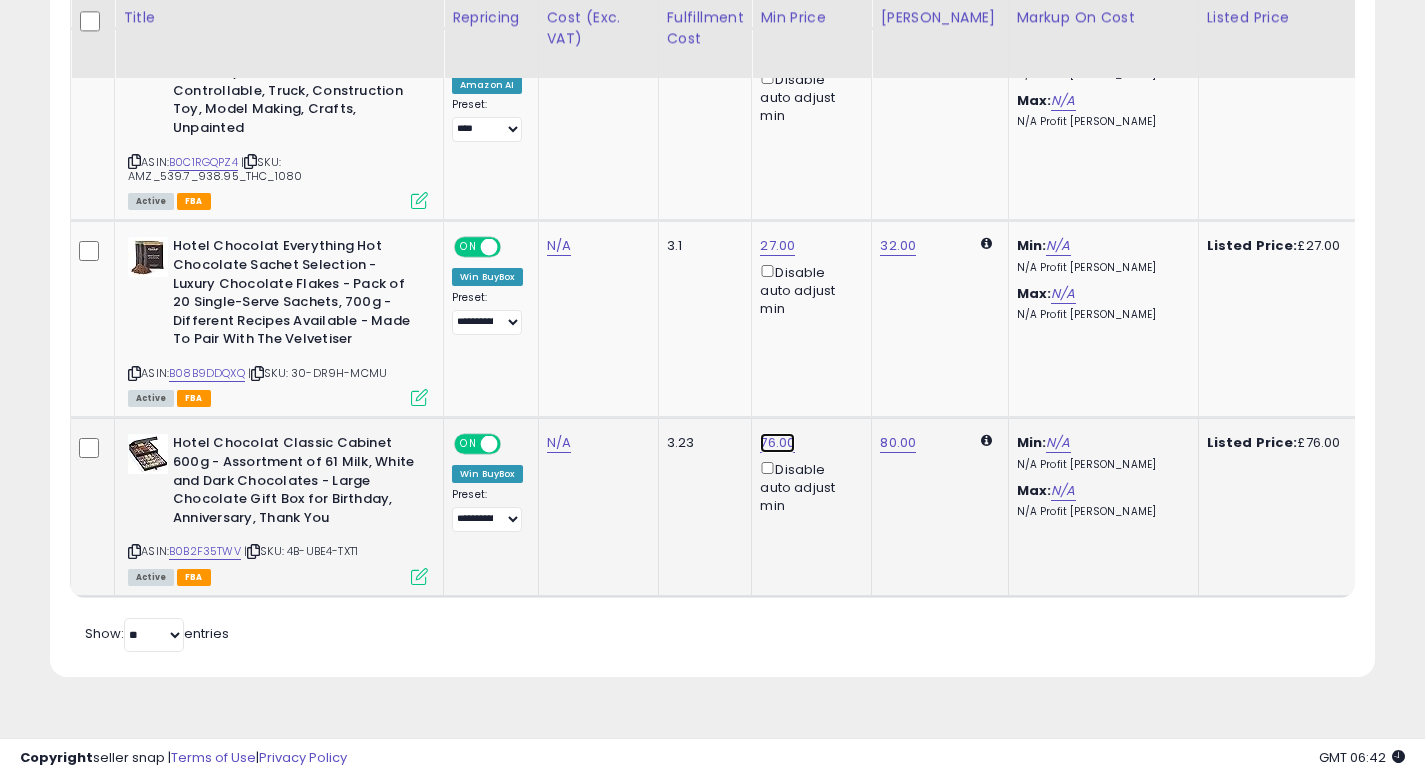 click on "76.00" at bounding box center [780, -1126] 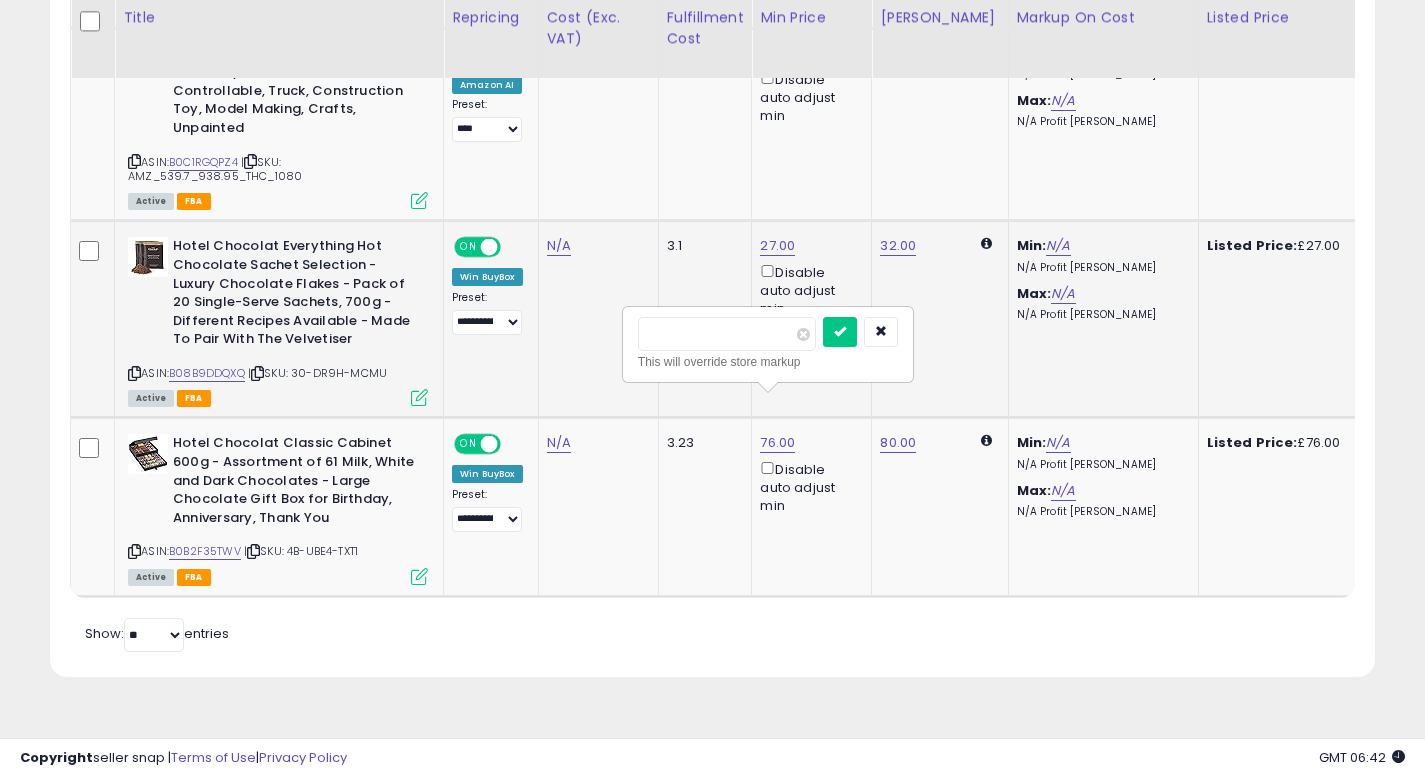 drag, startPoint x: 712, startPoint y: 341, endPoint x: 567, endPoint y: 318, distance: 146.8128 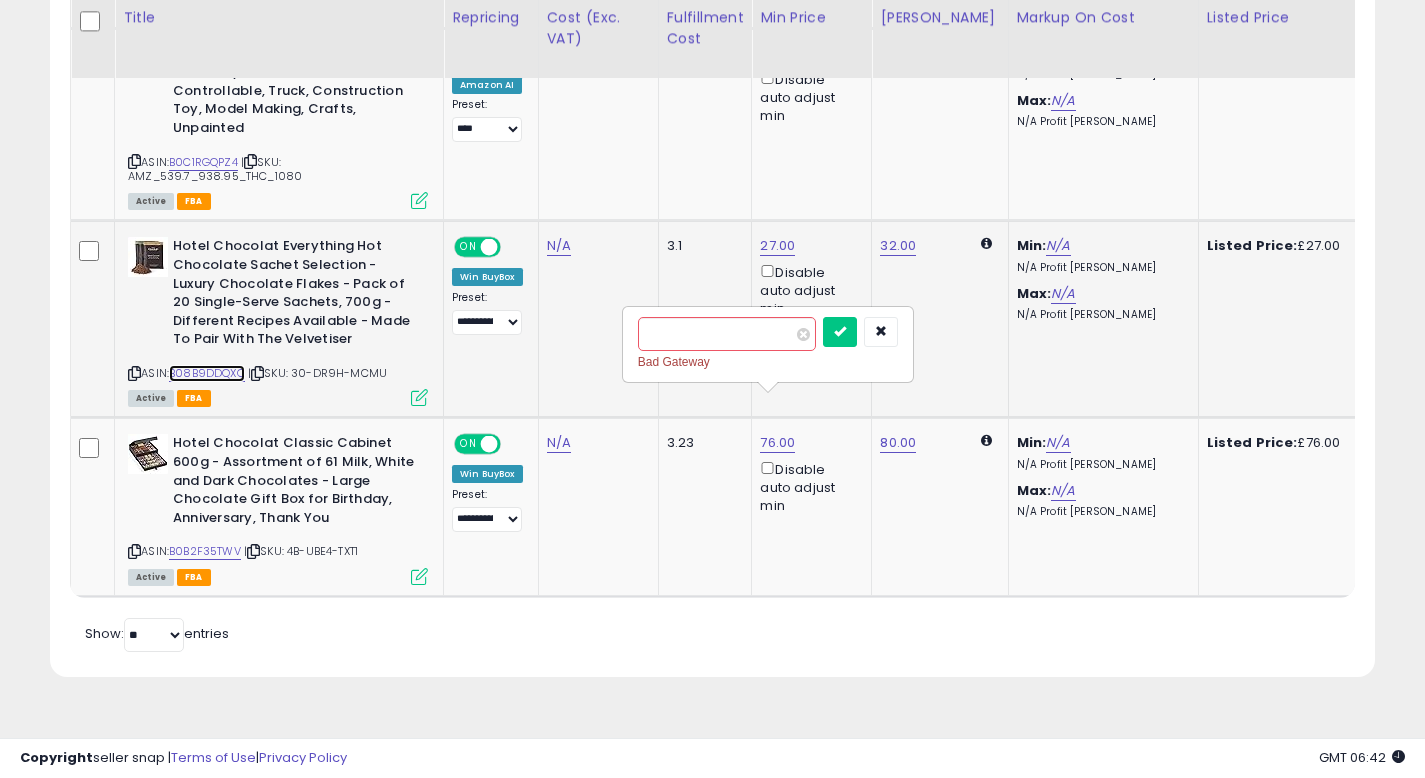click on "B08B9DDQXQ" at bounding box center [207, 373] 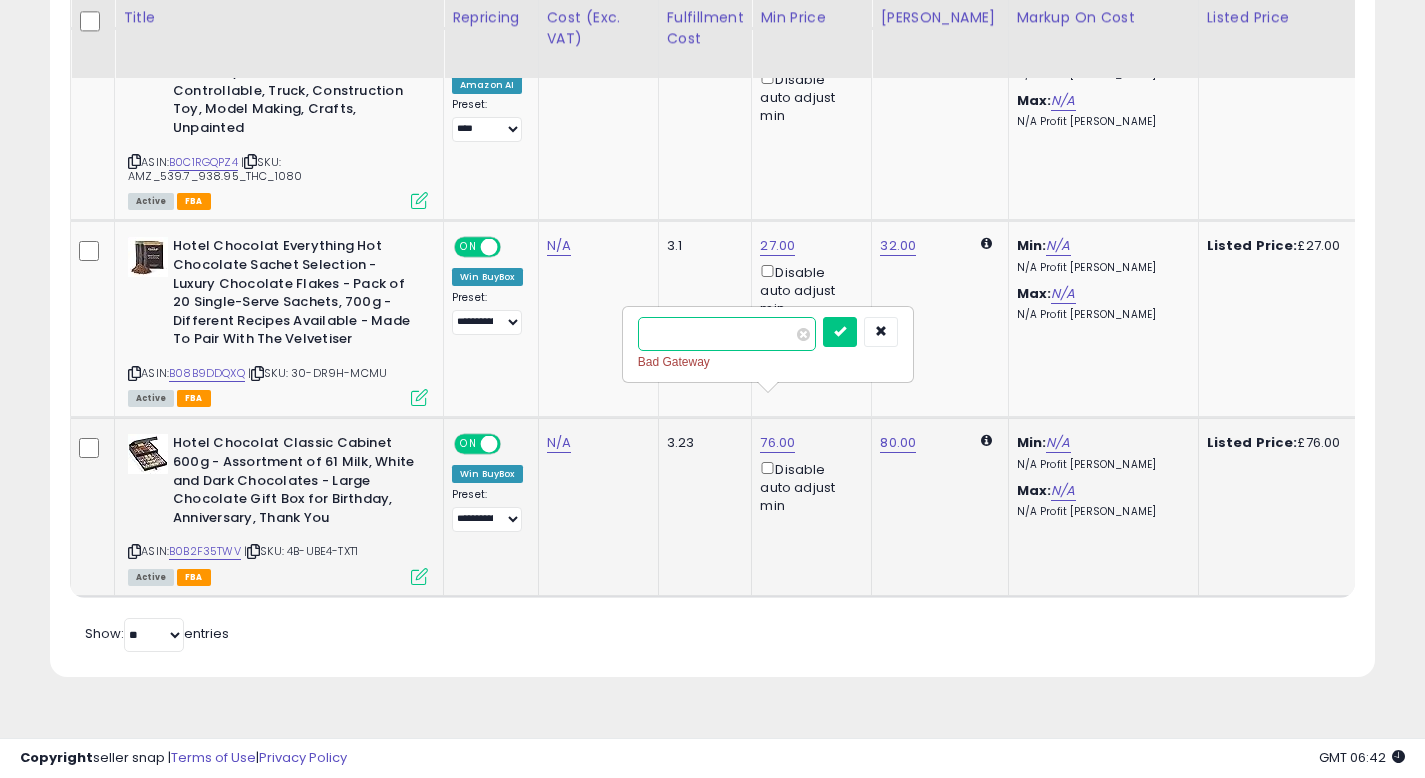 click on "**" at bounding box center [727, 334] 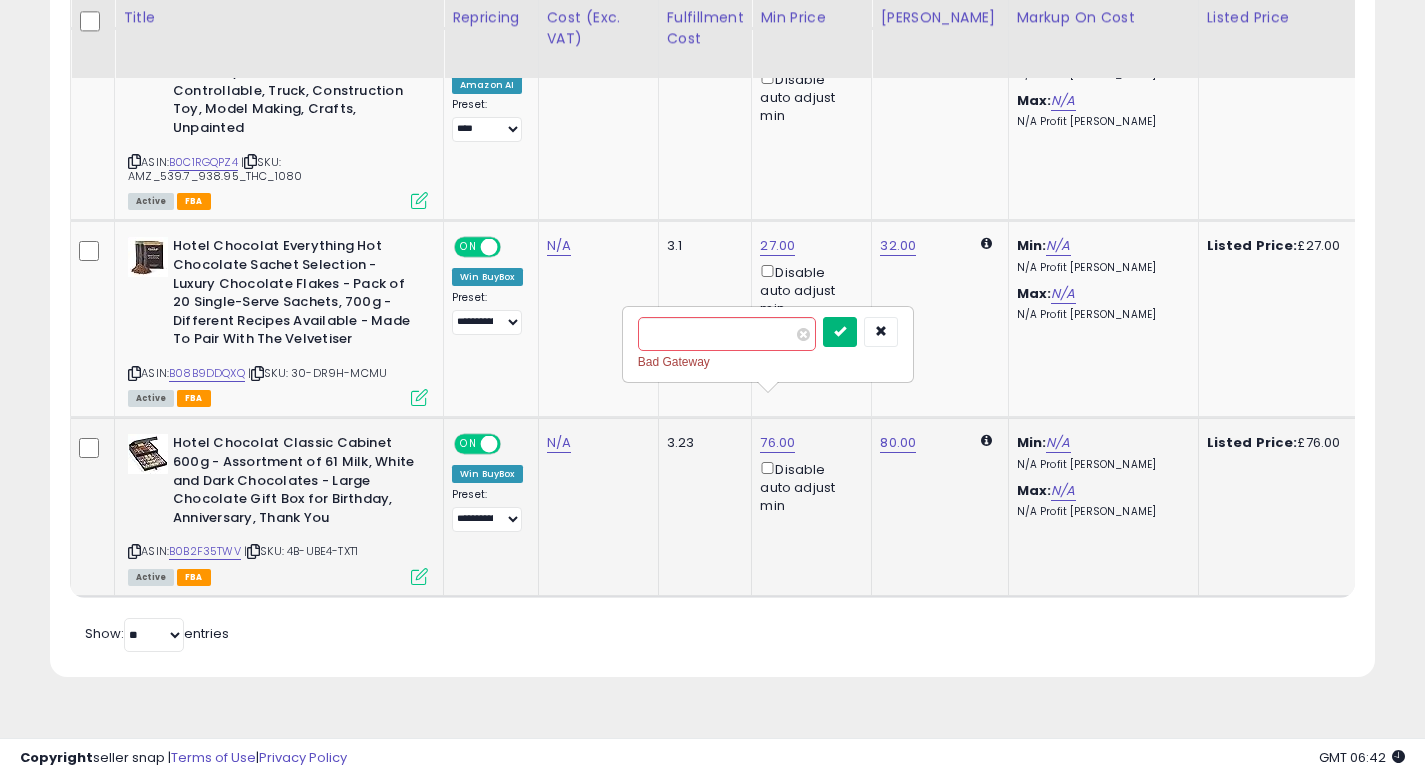 click at bounding box center (840, 332) 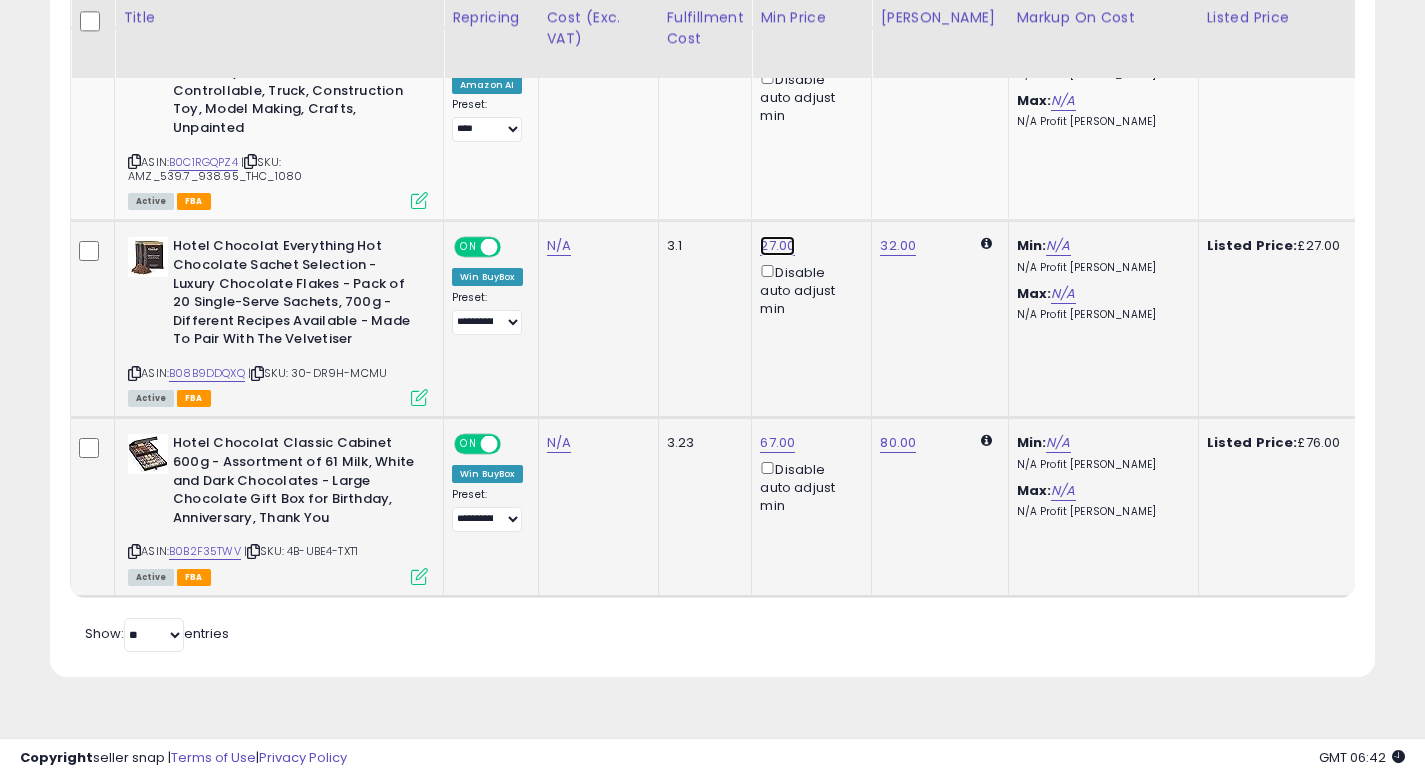 click on "27.00" at bounding box center [780, -1126] 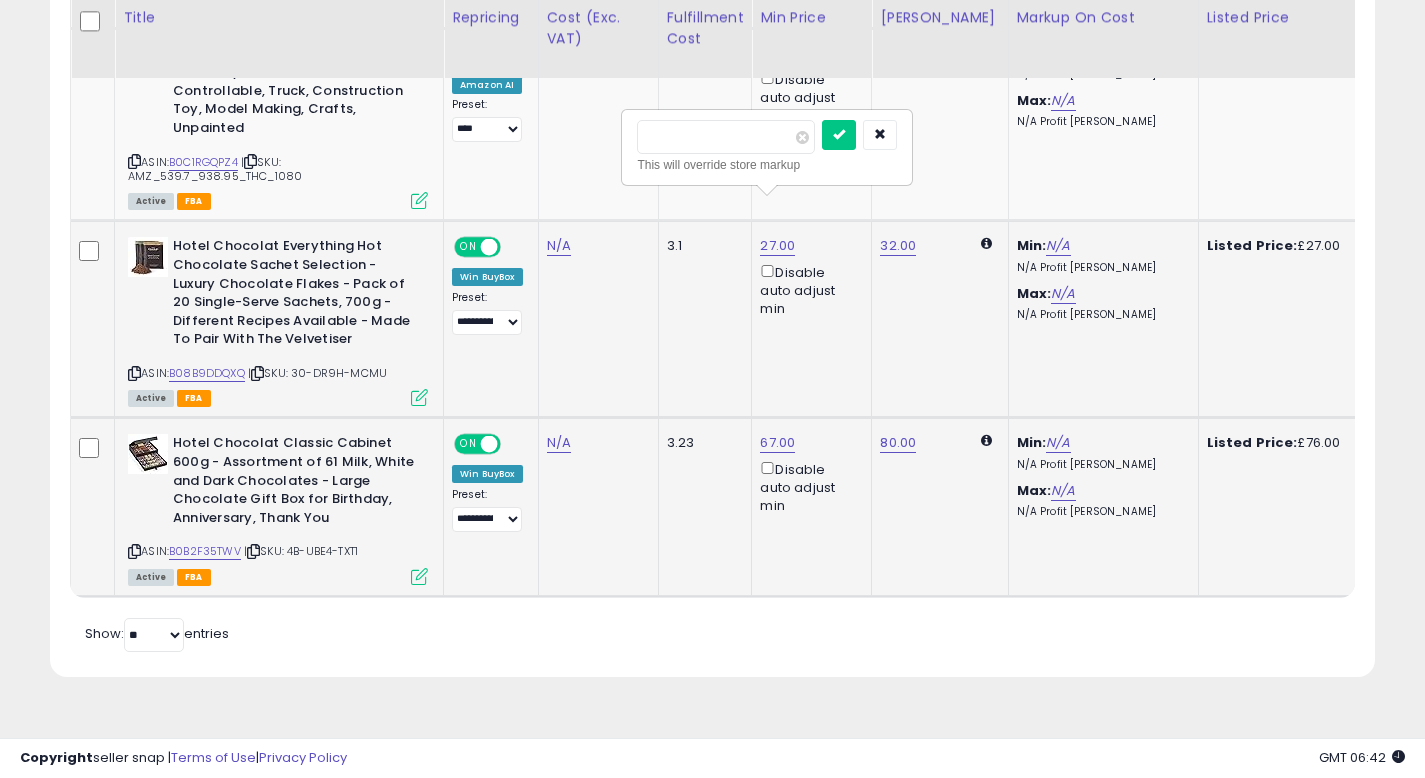 drag, startPoint x: 689, startPoint y: 143, endPoint x: 656, endPoint y: 141, distance: 33.06055 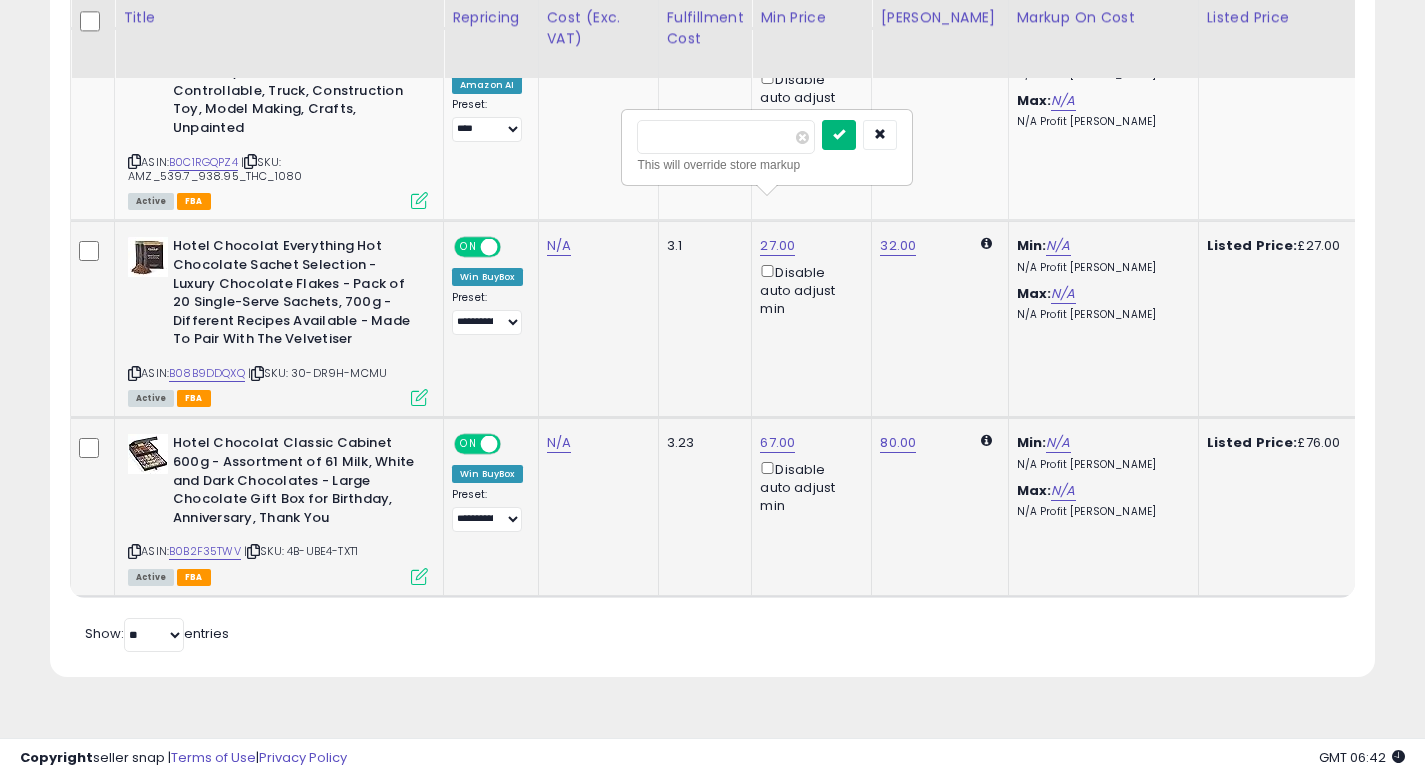type on "**" 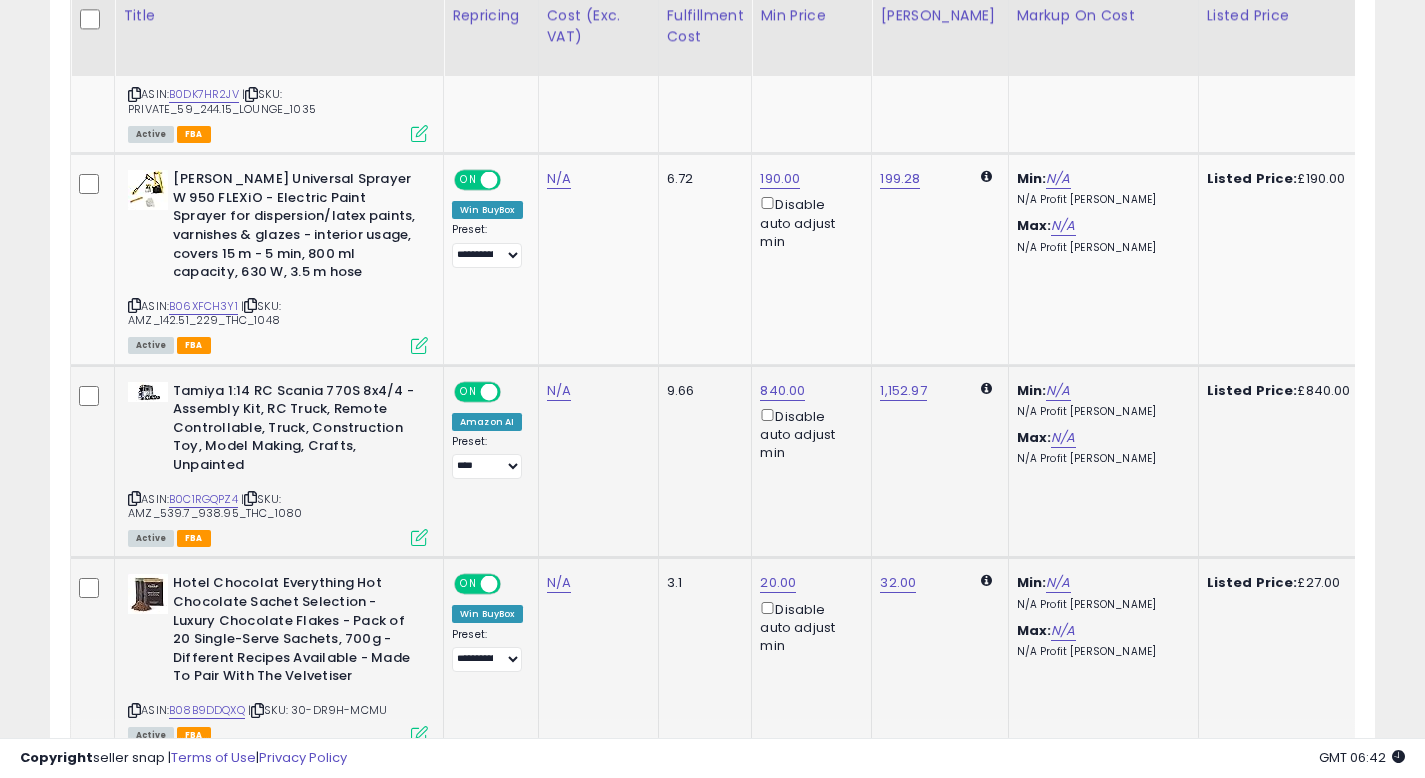 scroll, scrollTop: 1861, scrollLeft: 0, axis: vertical 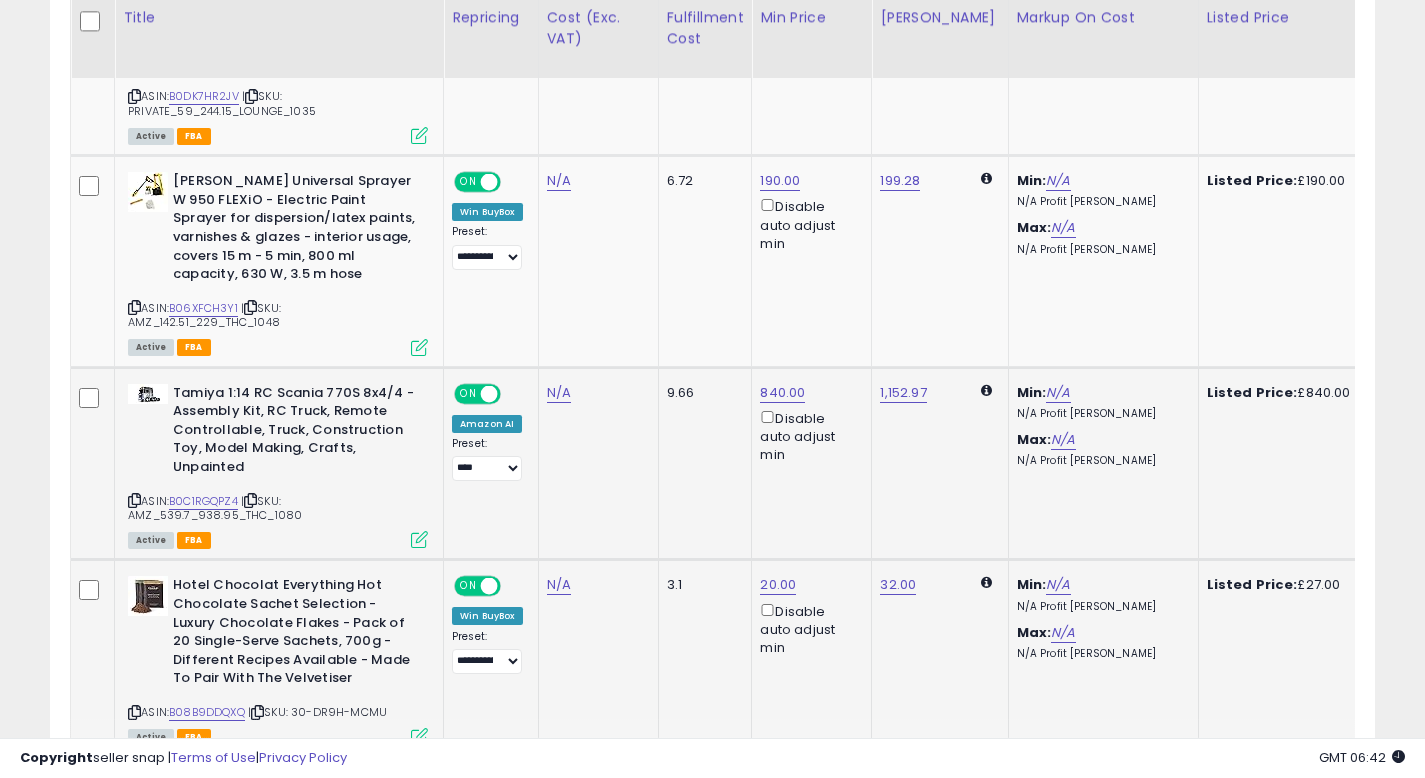 click on "|   SKU: AMZ_539.7_938.95_THC_1080" at bounding box center [215, 508] 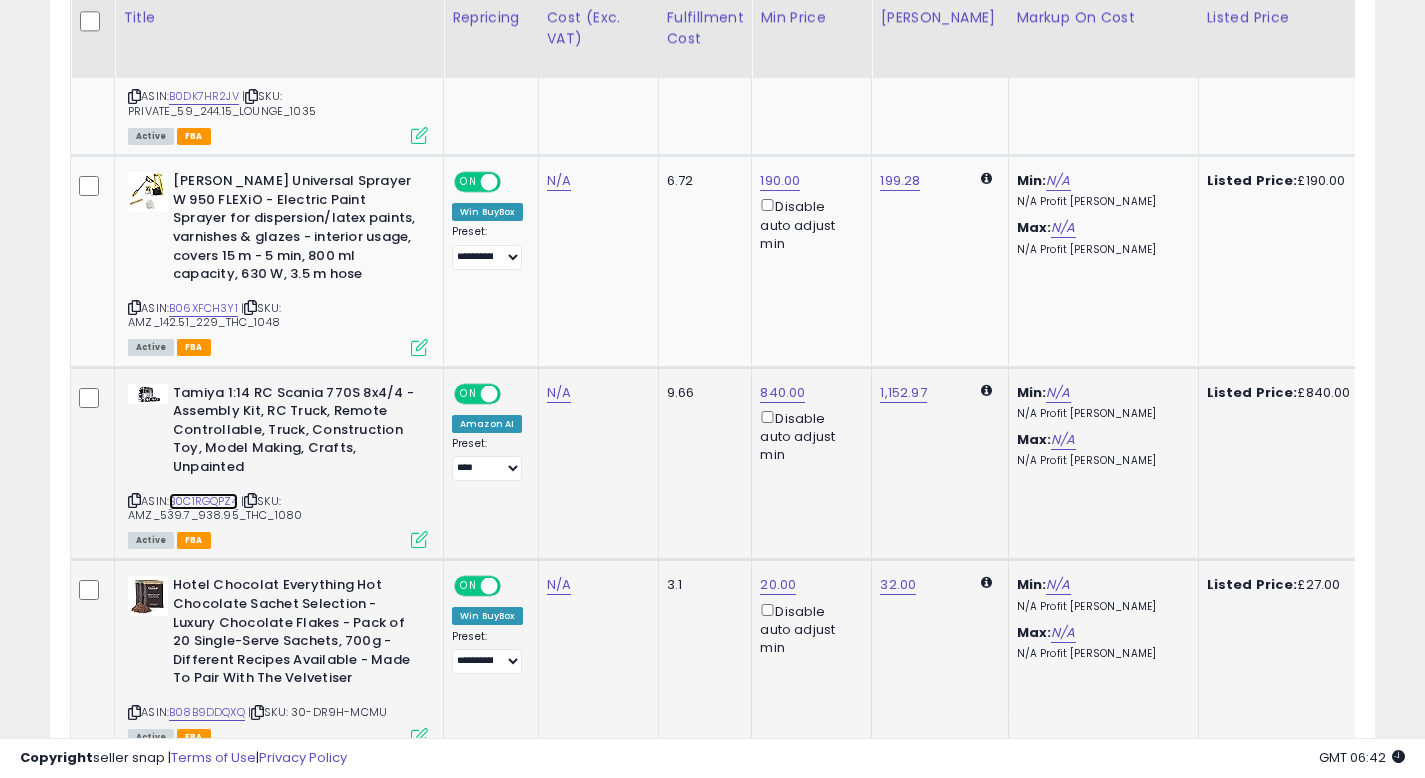 click on "B0C1RGQPZ4" at bounding box center [203, 501] 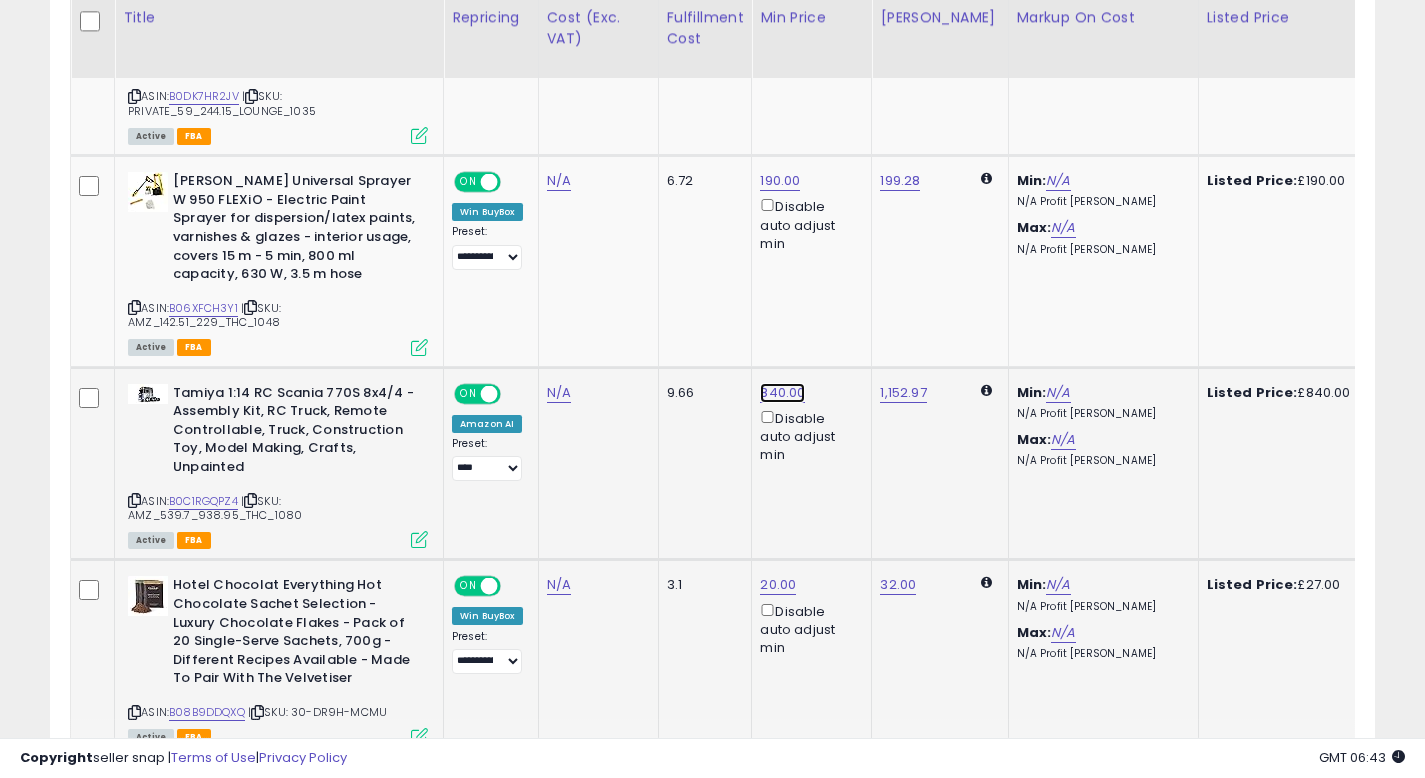 click on "840.00" at bounding box center [780, -787] 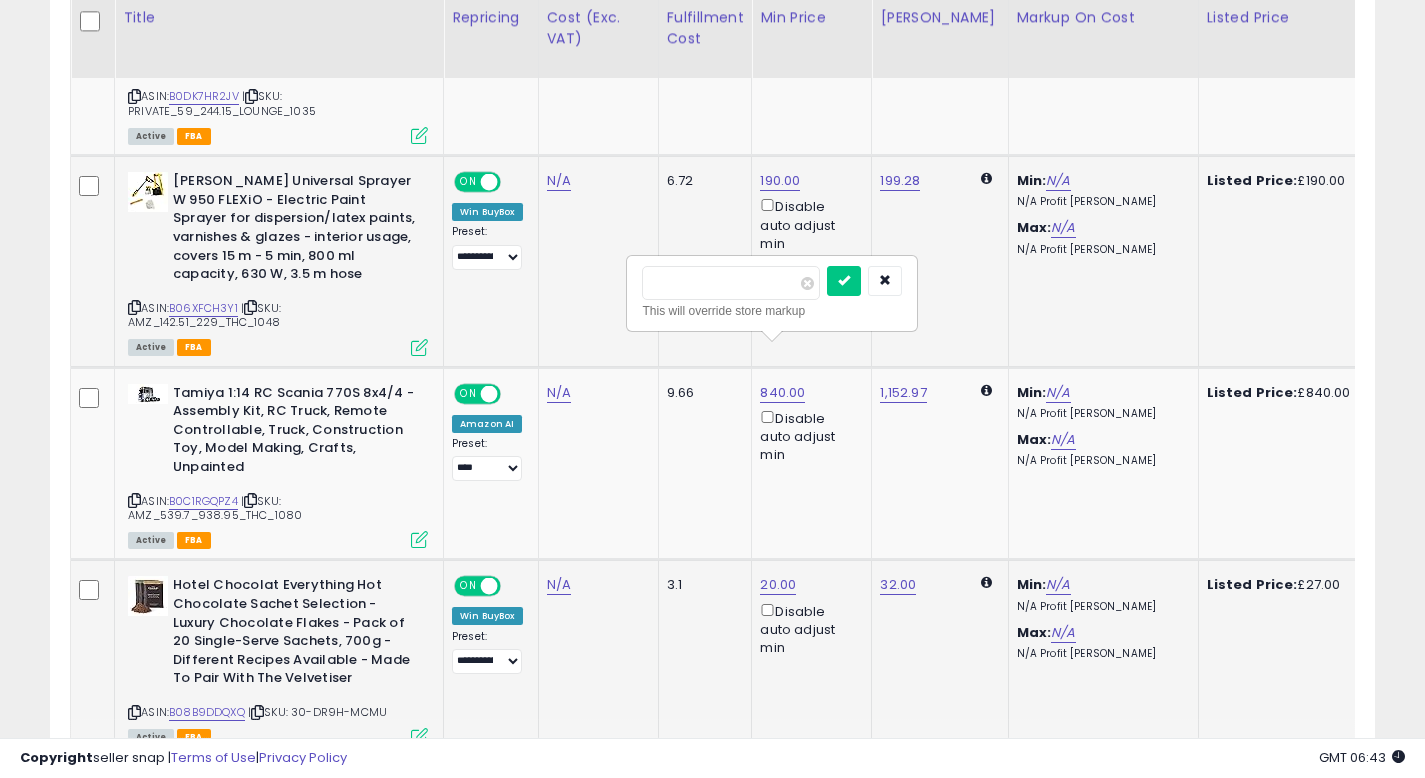 drag, startPoint x: 728, startPoint y: 287, endPoint x: 565, endPoint y: 279, distance: 163.1962 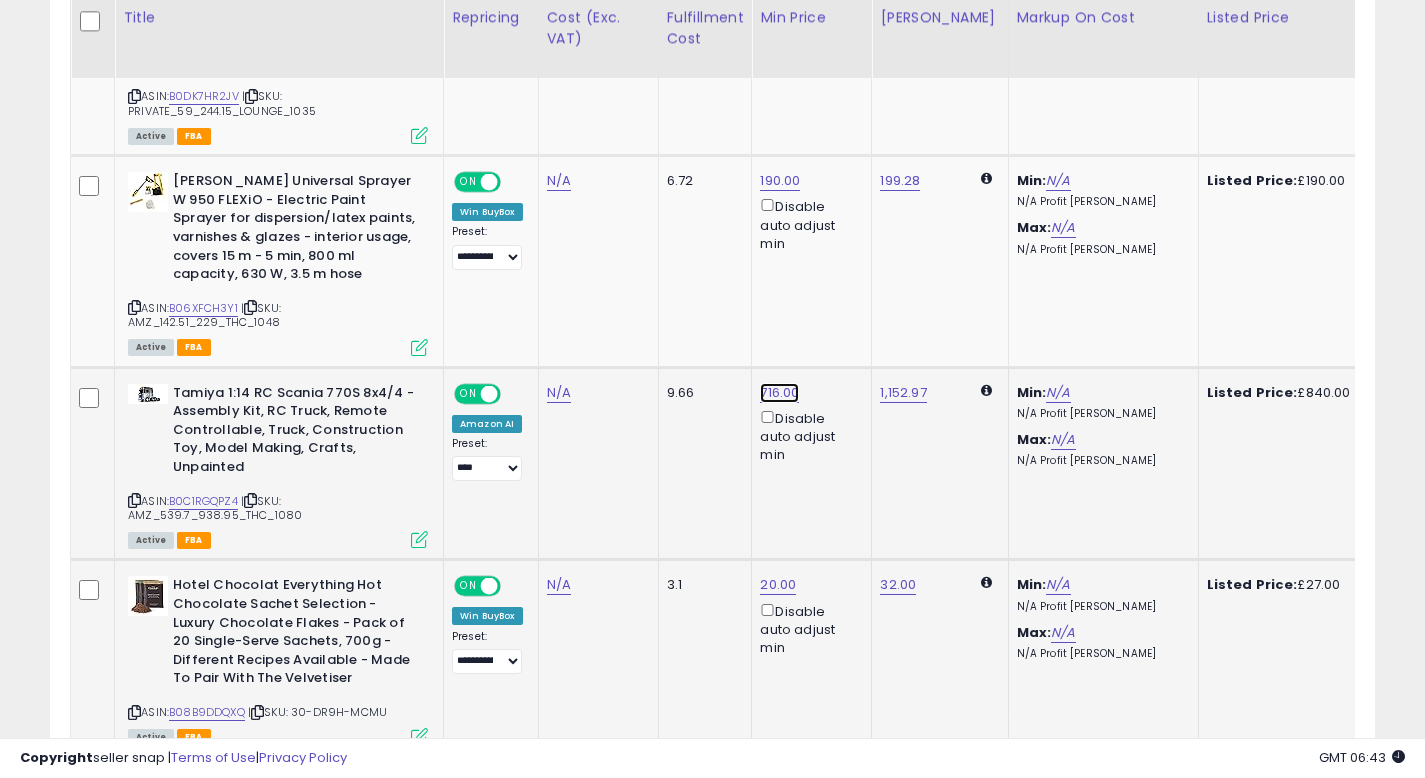 click on "716.00" at bounding box center (780, -787) 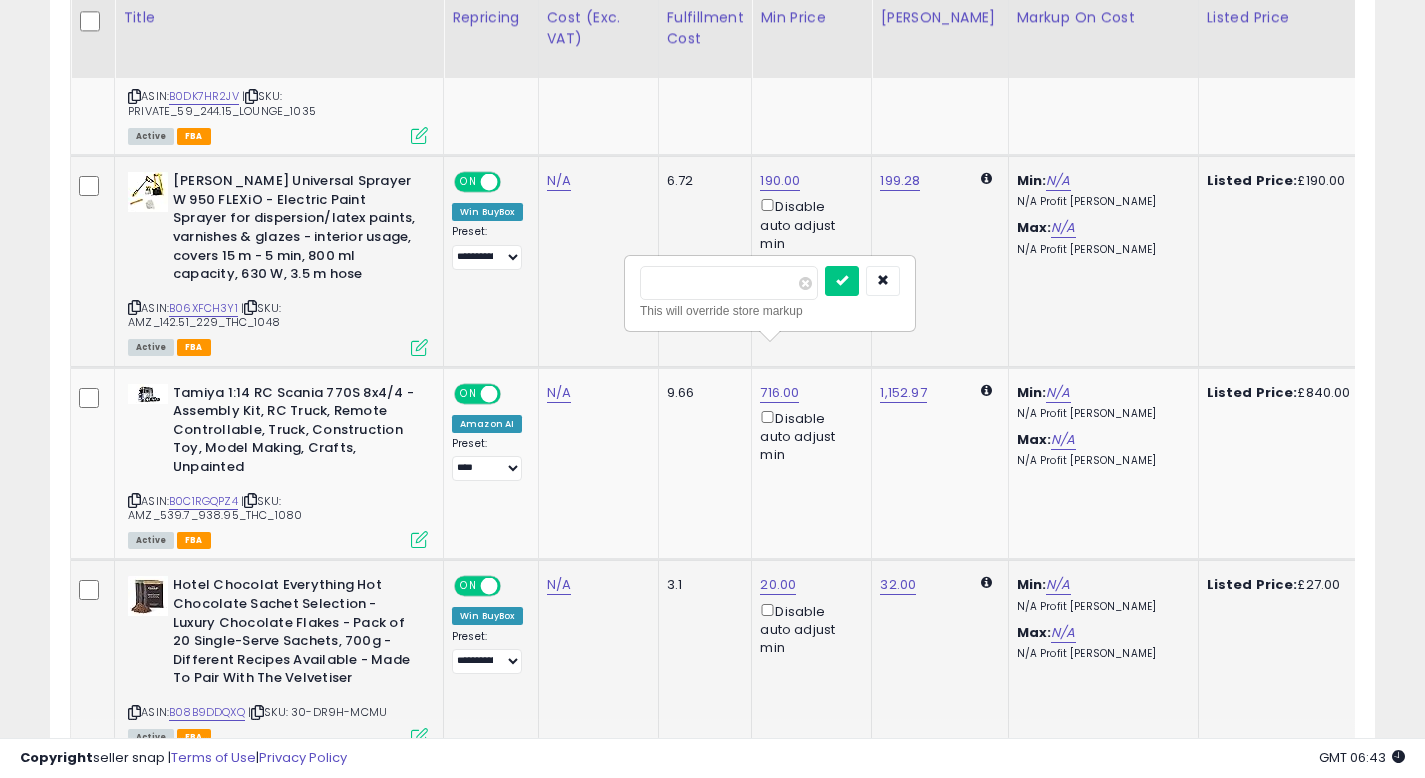 drag, startPoint x: 710, startPoint y: 290, endPoint x: 615, endPoint y: 288, distance: 95.02105 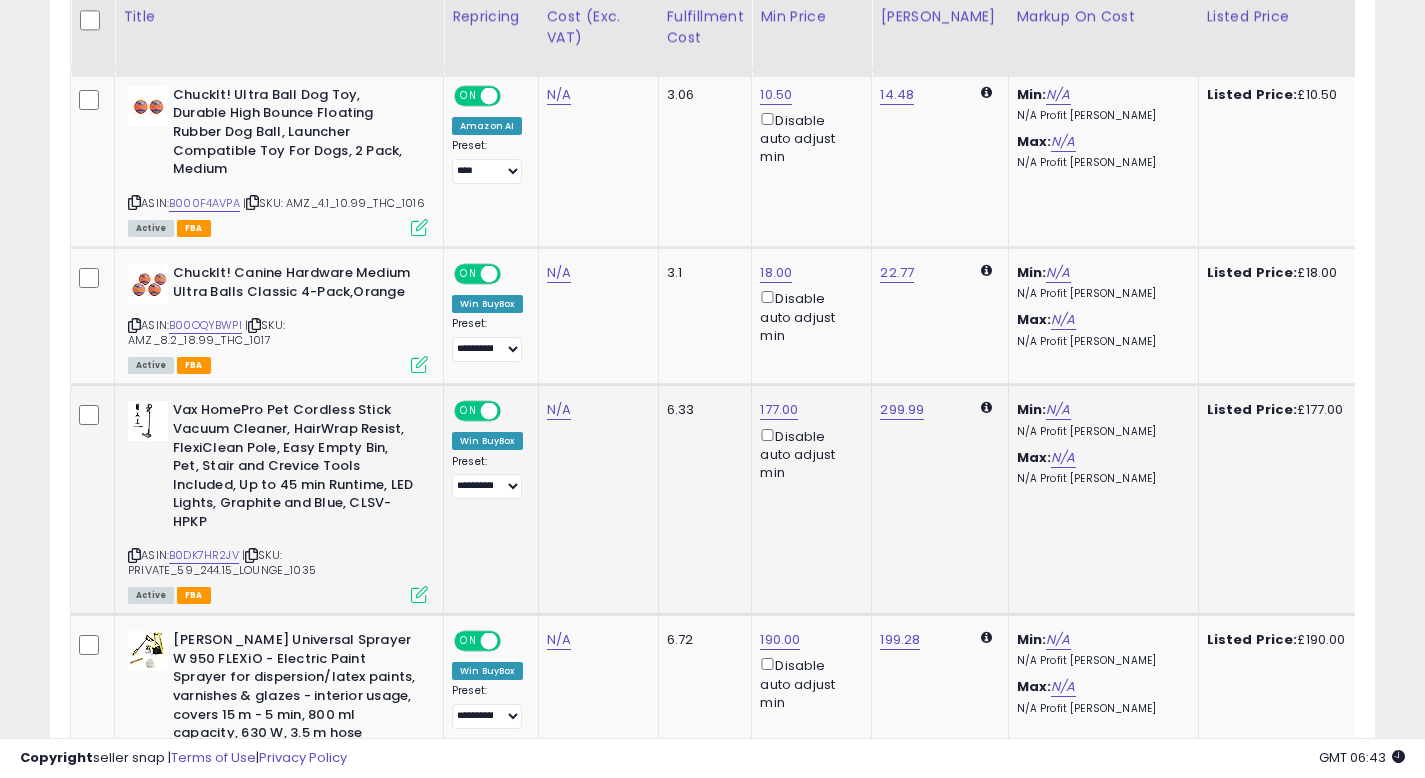 scroll, scrollTop: 1401, scrollLeft: 0, axis: vertical 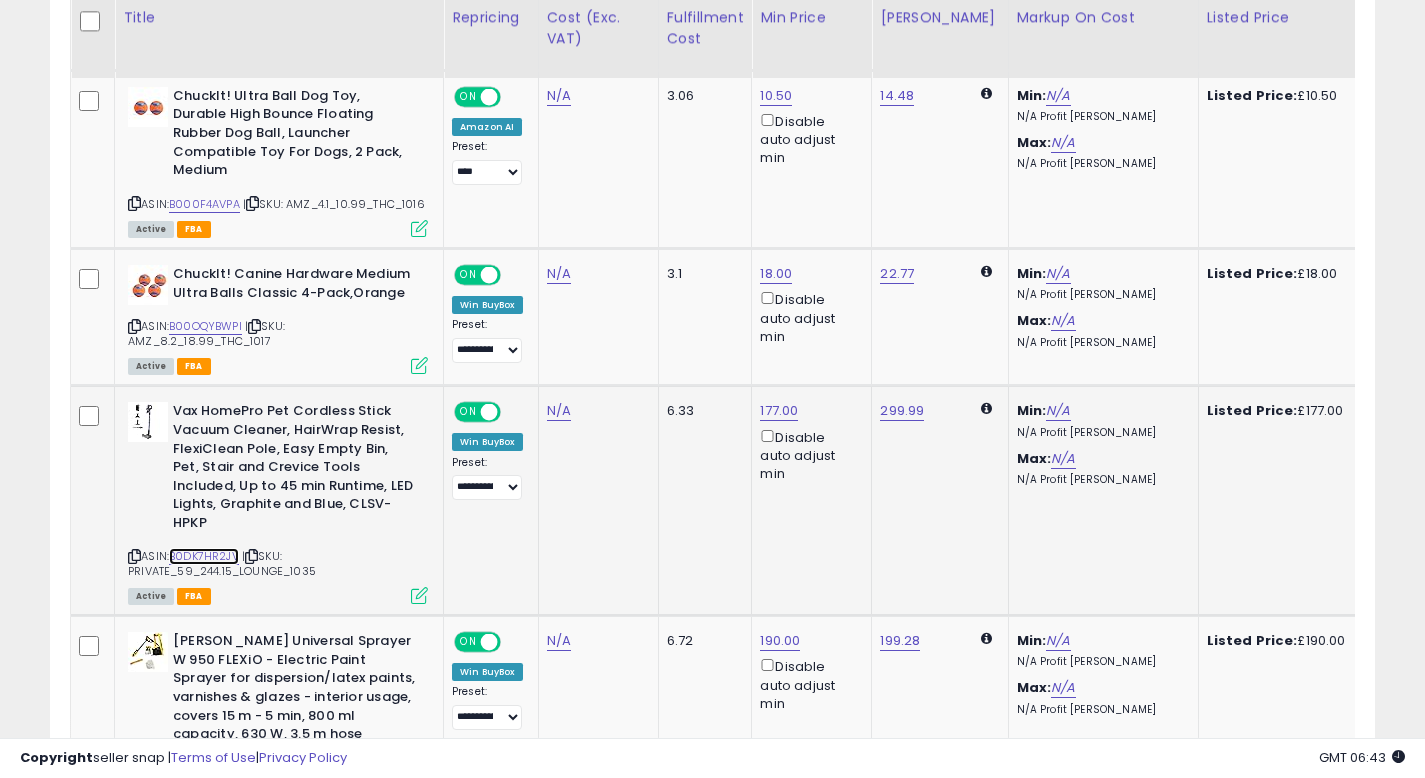 click on "B0DK7HR2JV" at bounding box center [204, 556] 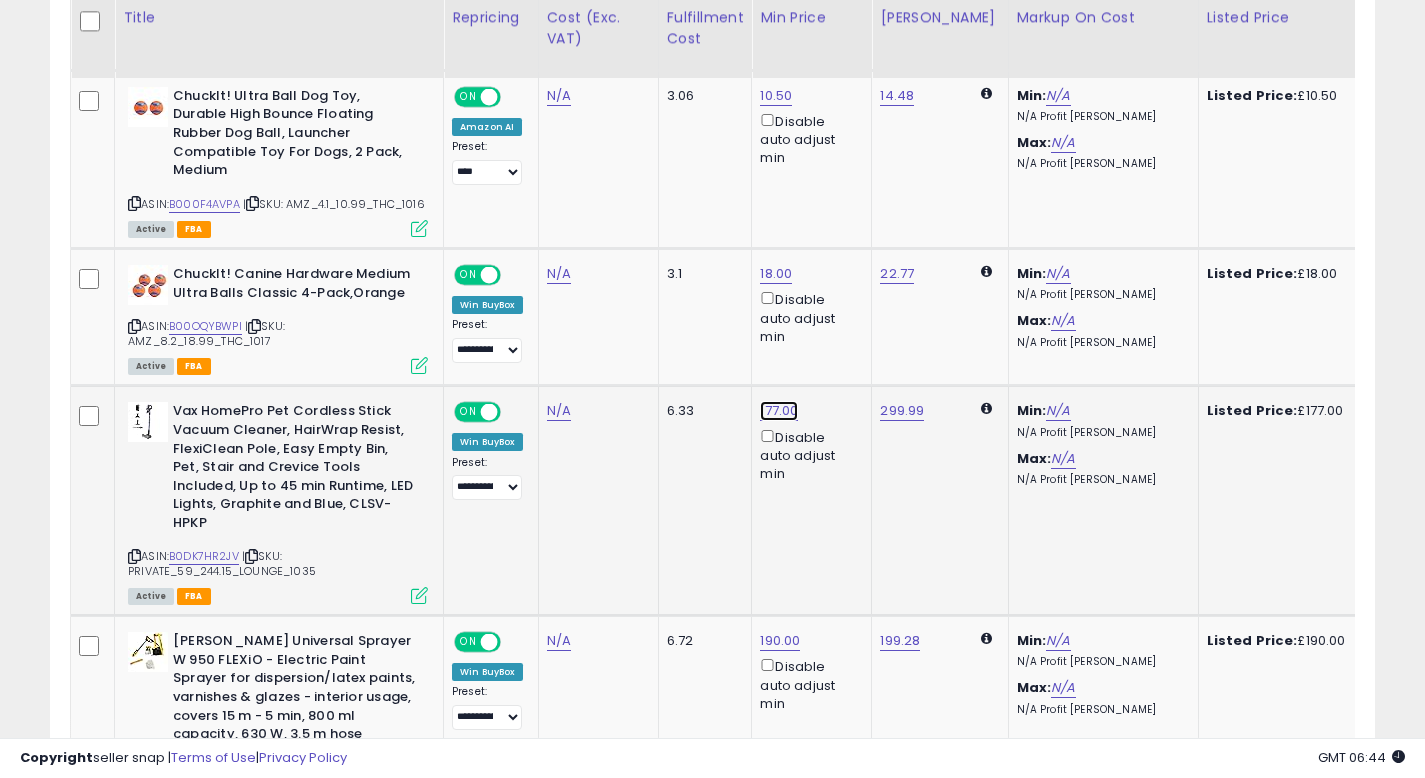 click on "177.00" at bounding box center (780, -327) 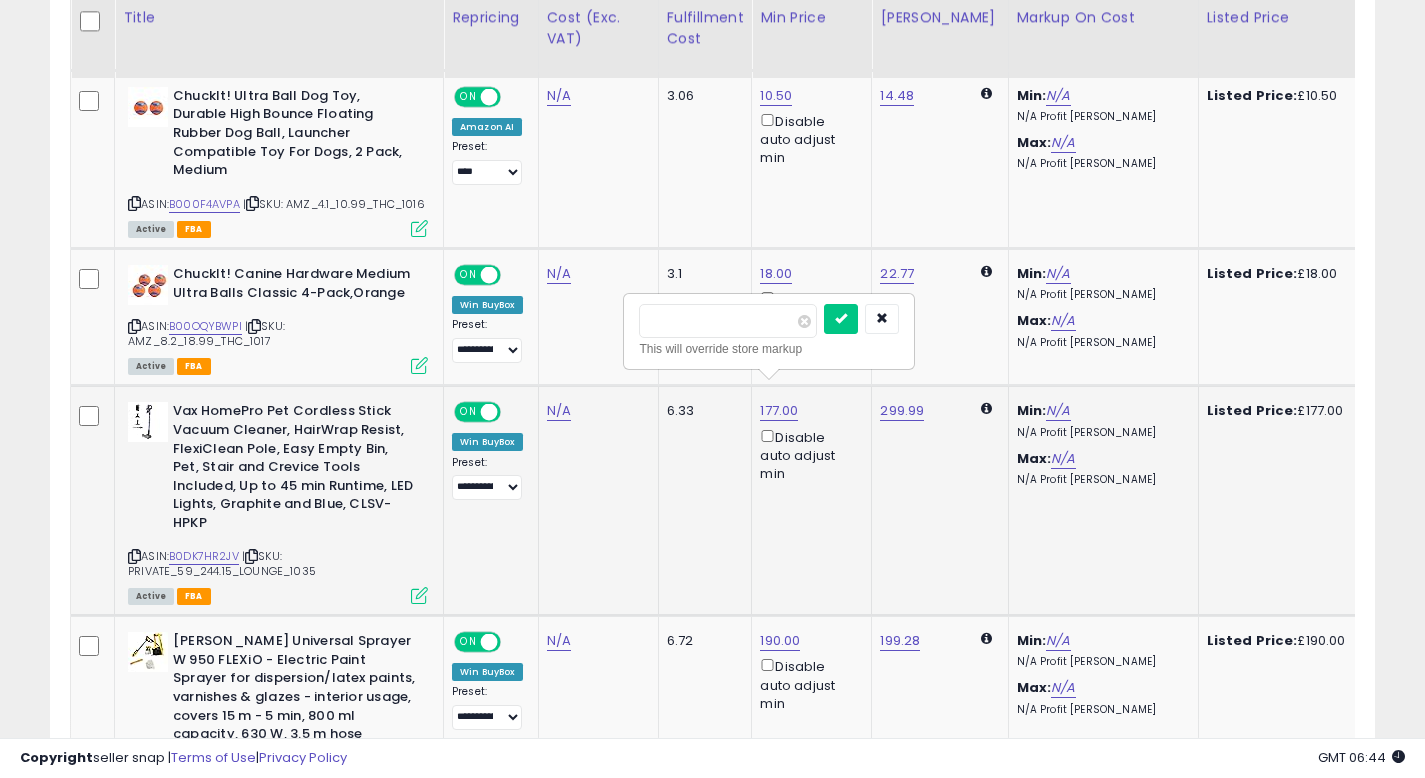 click on "******" at bounding box center (728, 321) 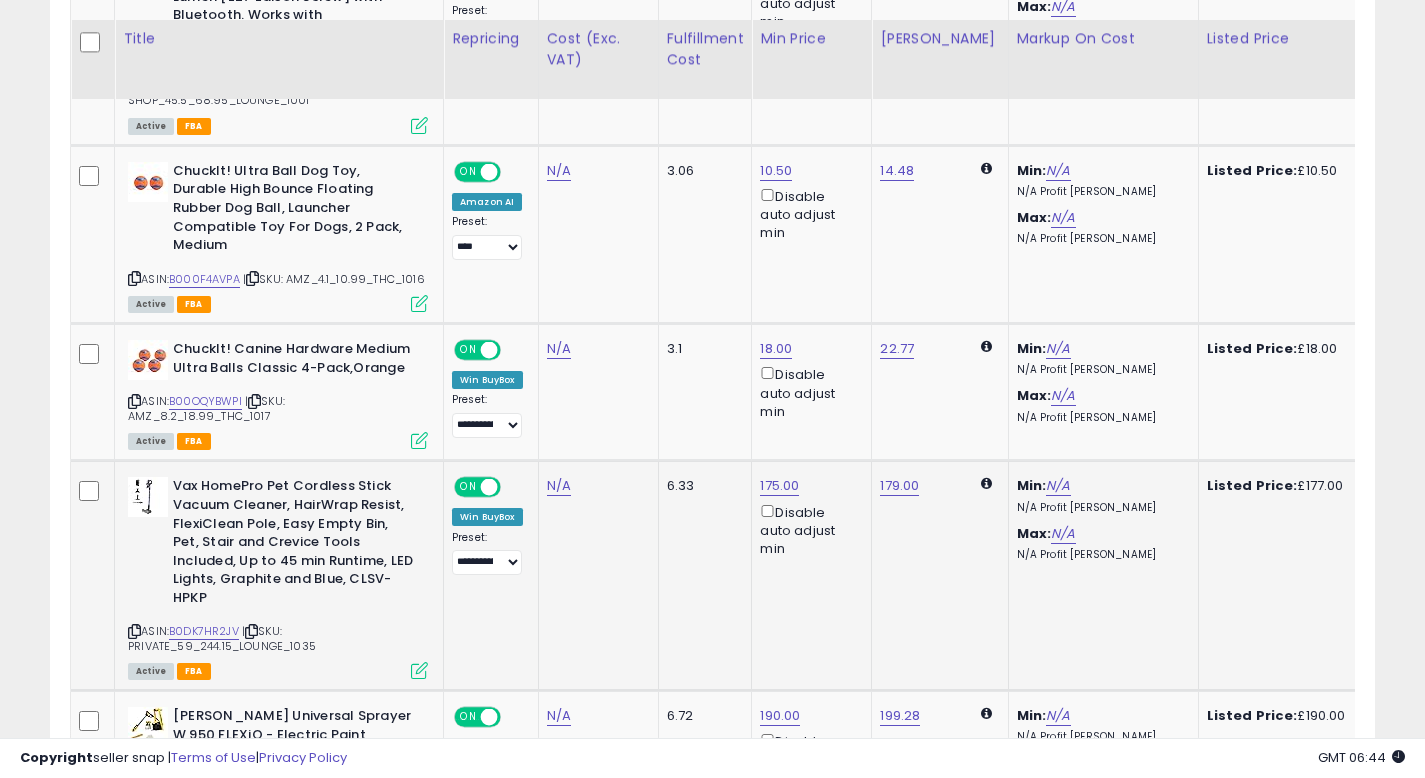 scroll, scrollTop: 1284, scrollLeft: 0, axis: vertical 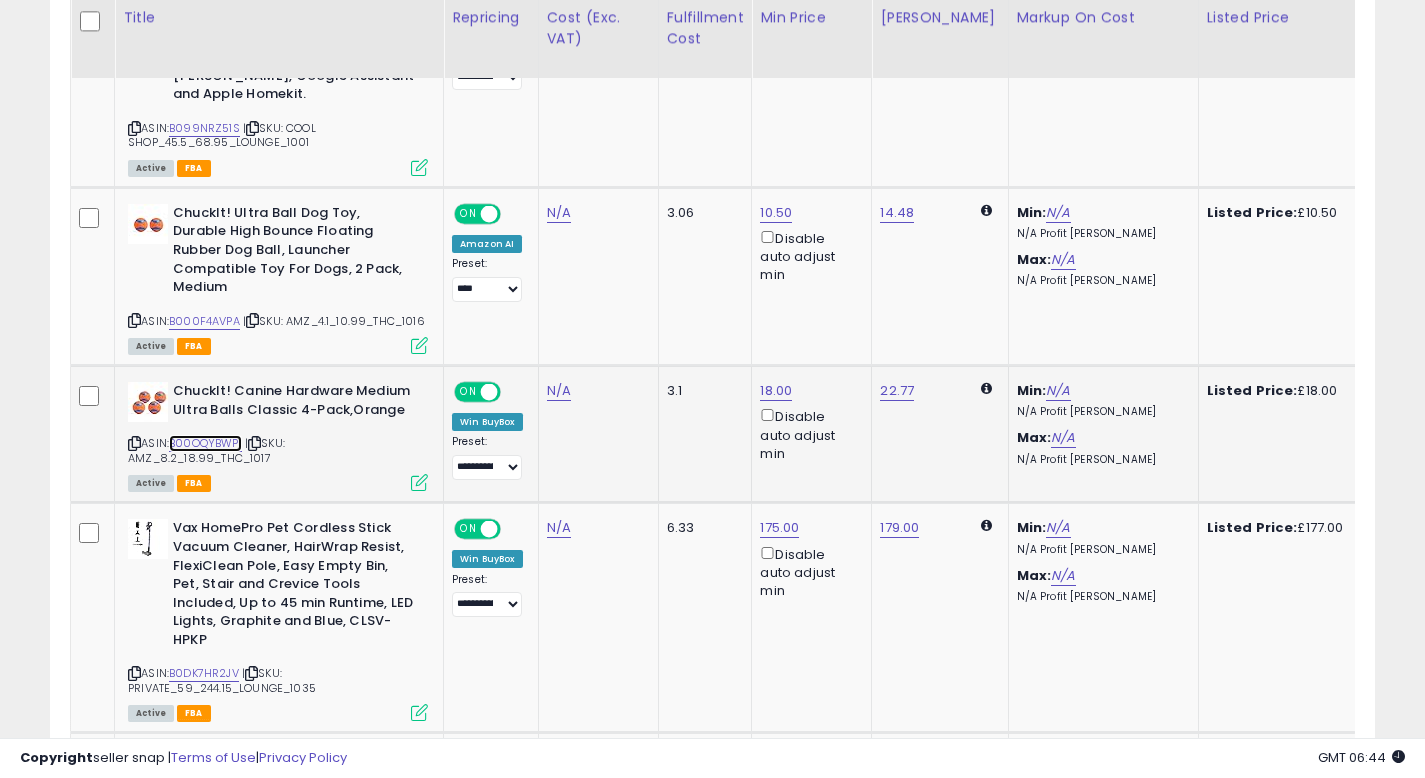 click on "B00OQYBWPI" at bounding box center [205, 443] 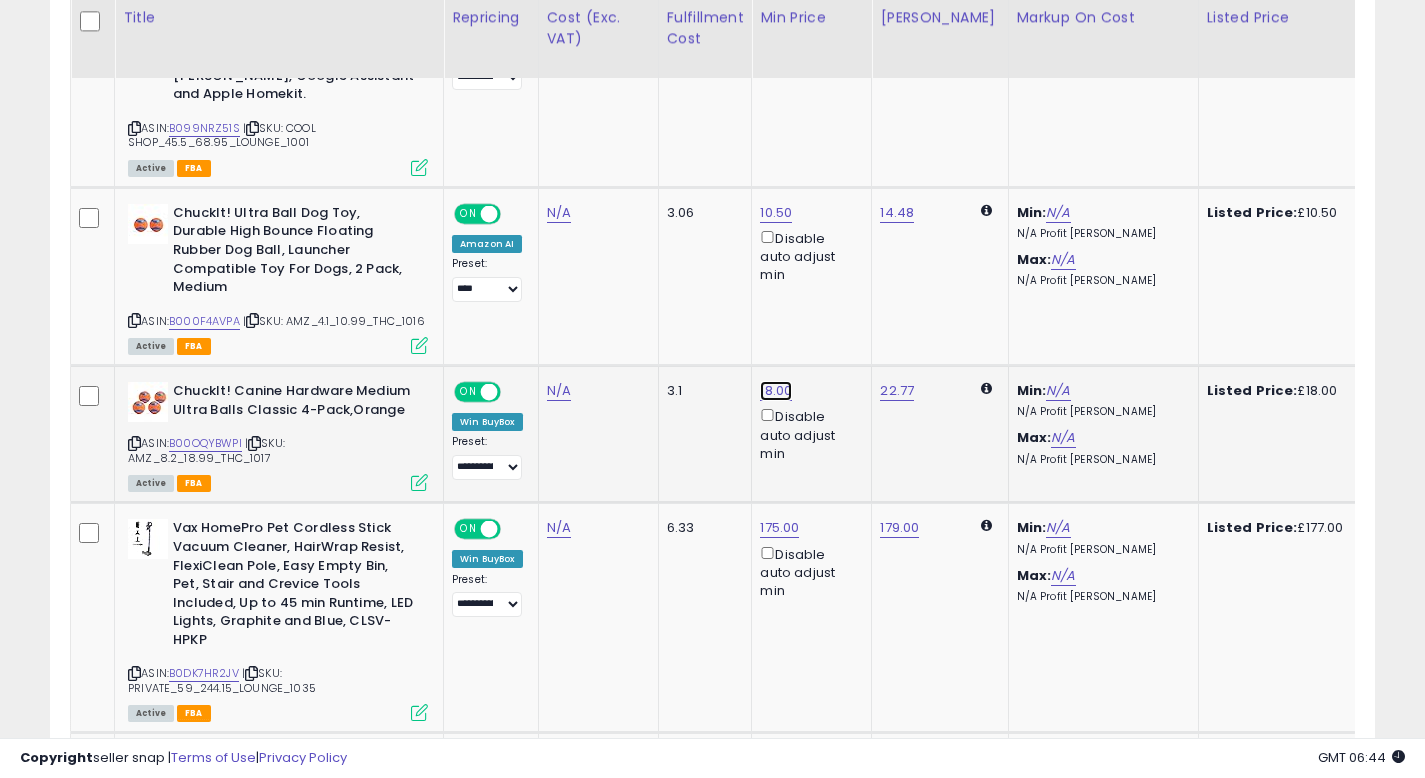 click on "18.00" at bounding box center [780, -210] 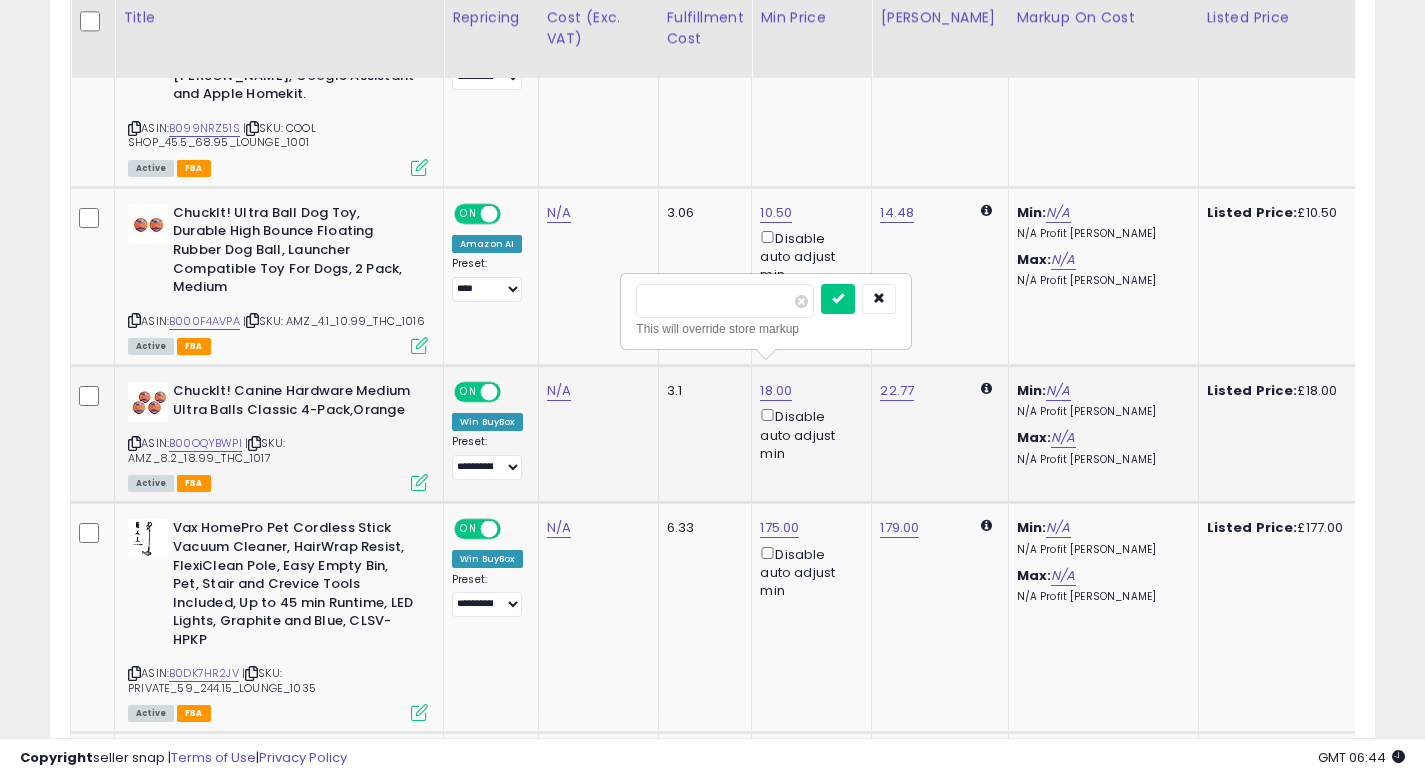 click on "*****" at bounding box center (725, 301) 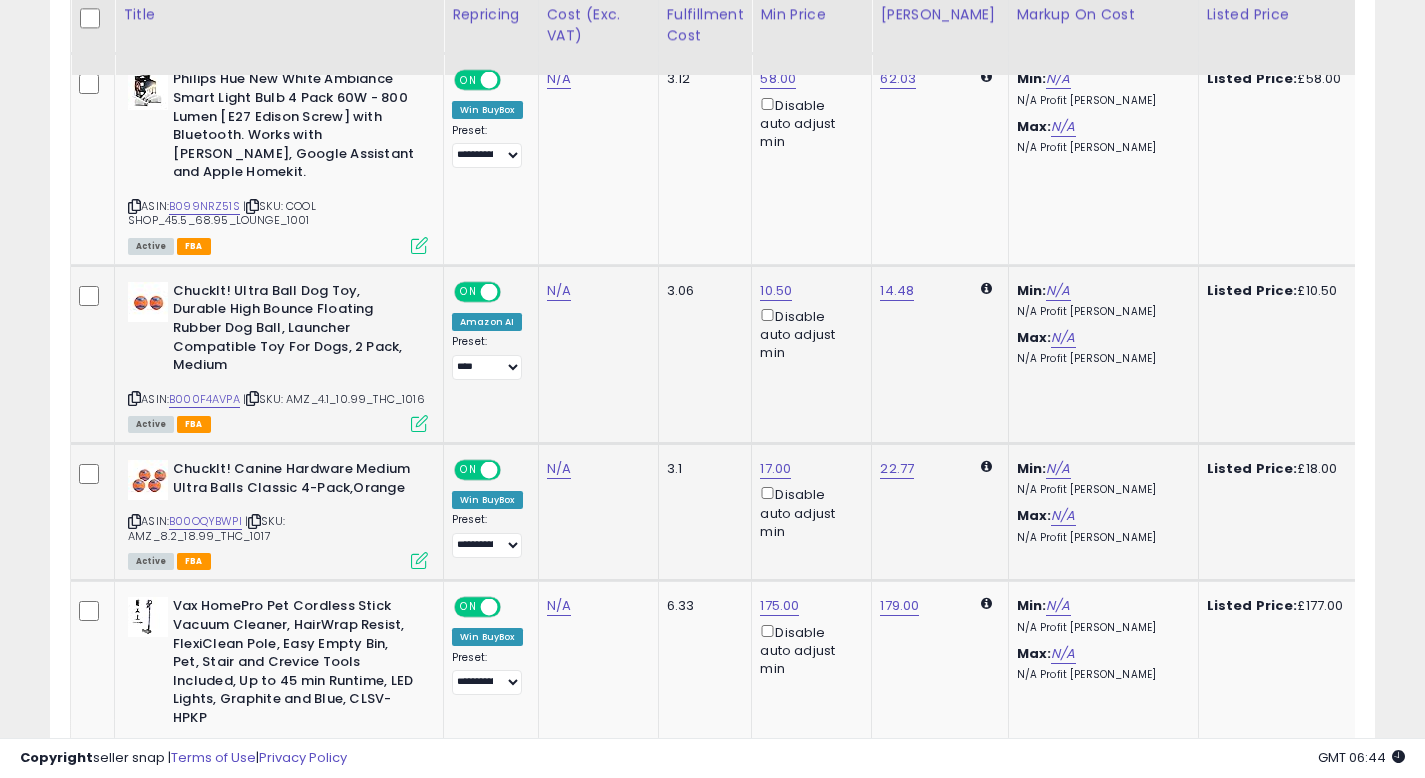 scroll, scrollTop: 1201, scrollLeft: 0, axis: vertical 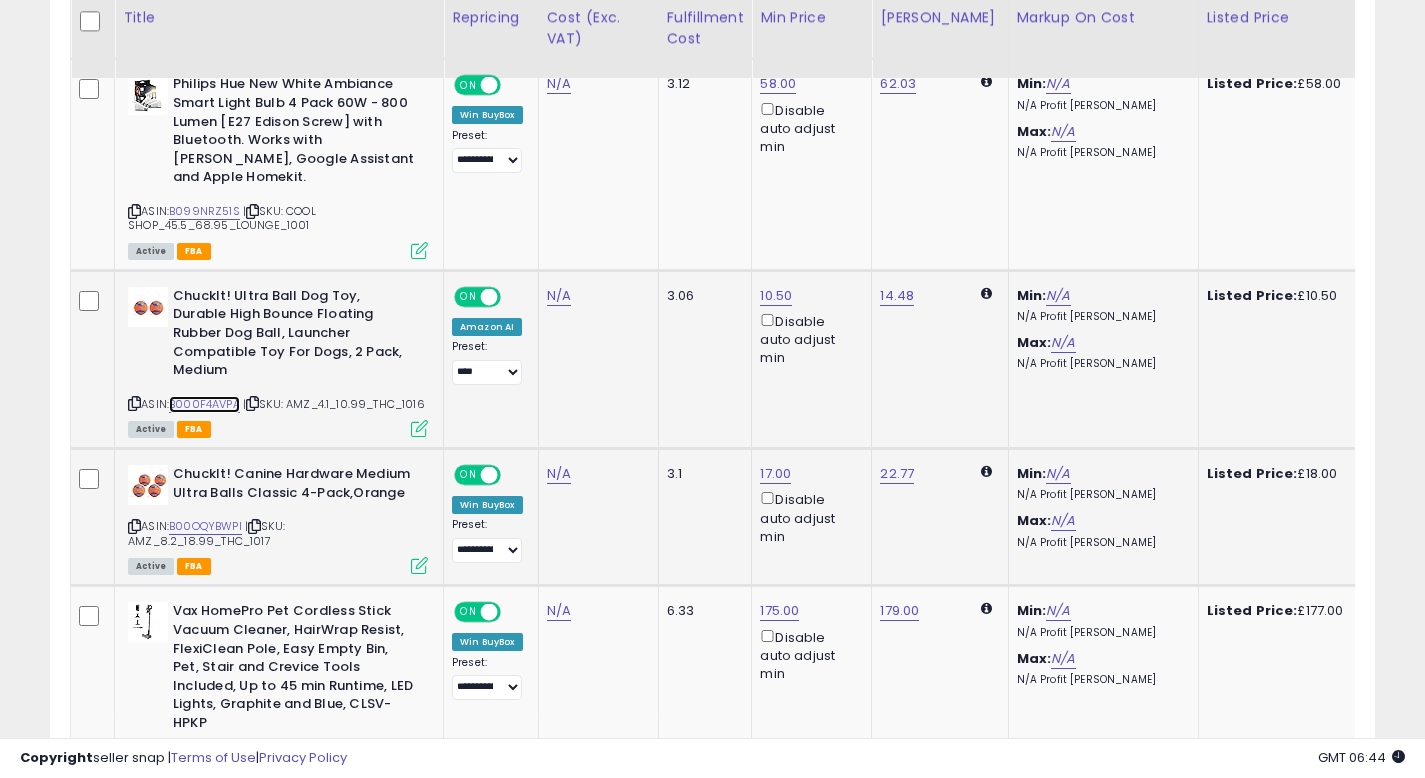 click on "B000F4AVPA" at bounding box center [204, 404] 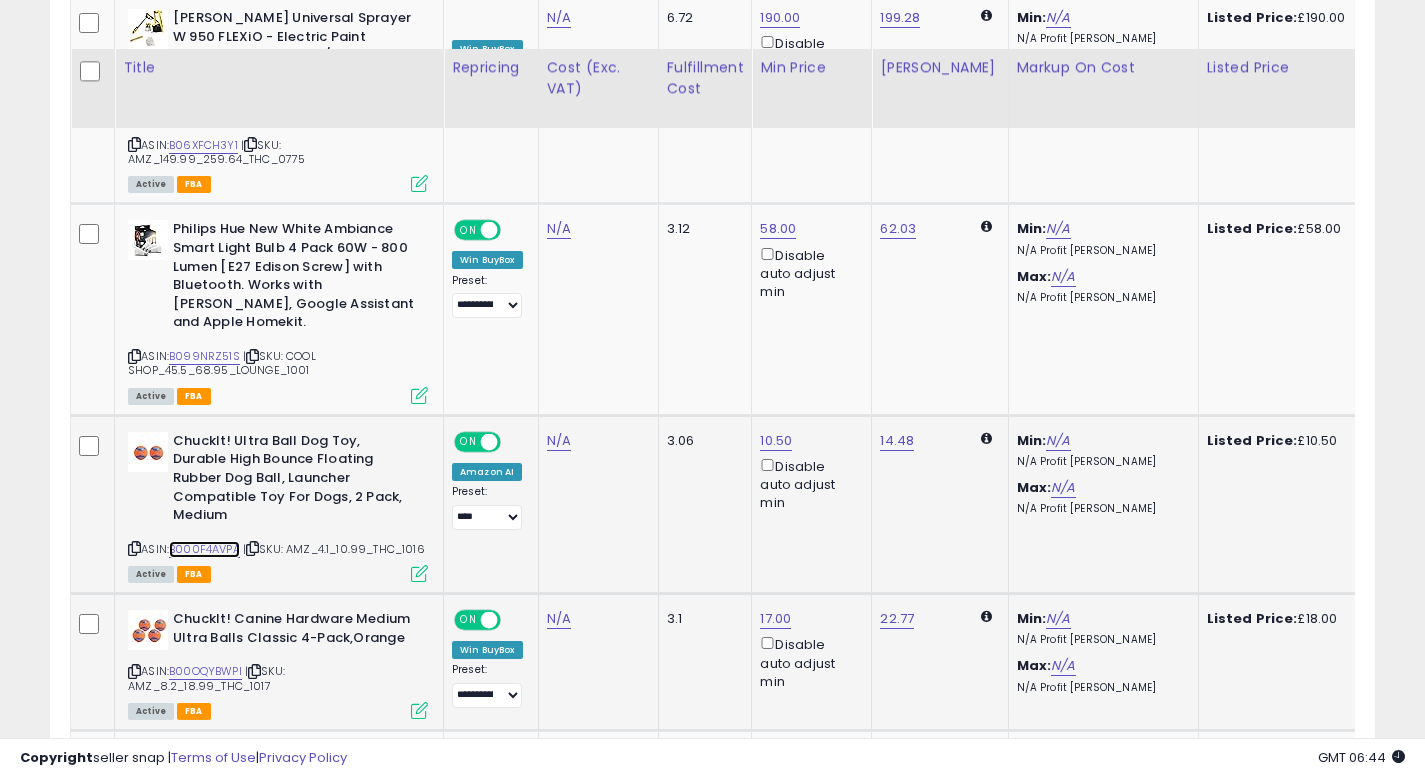 scroll, scrollTop: 1022, scrollLeft: 0, axis: vertical 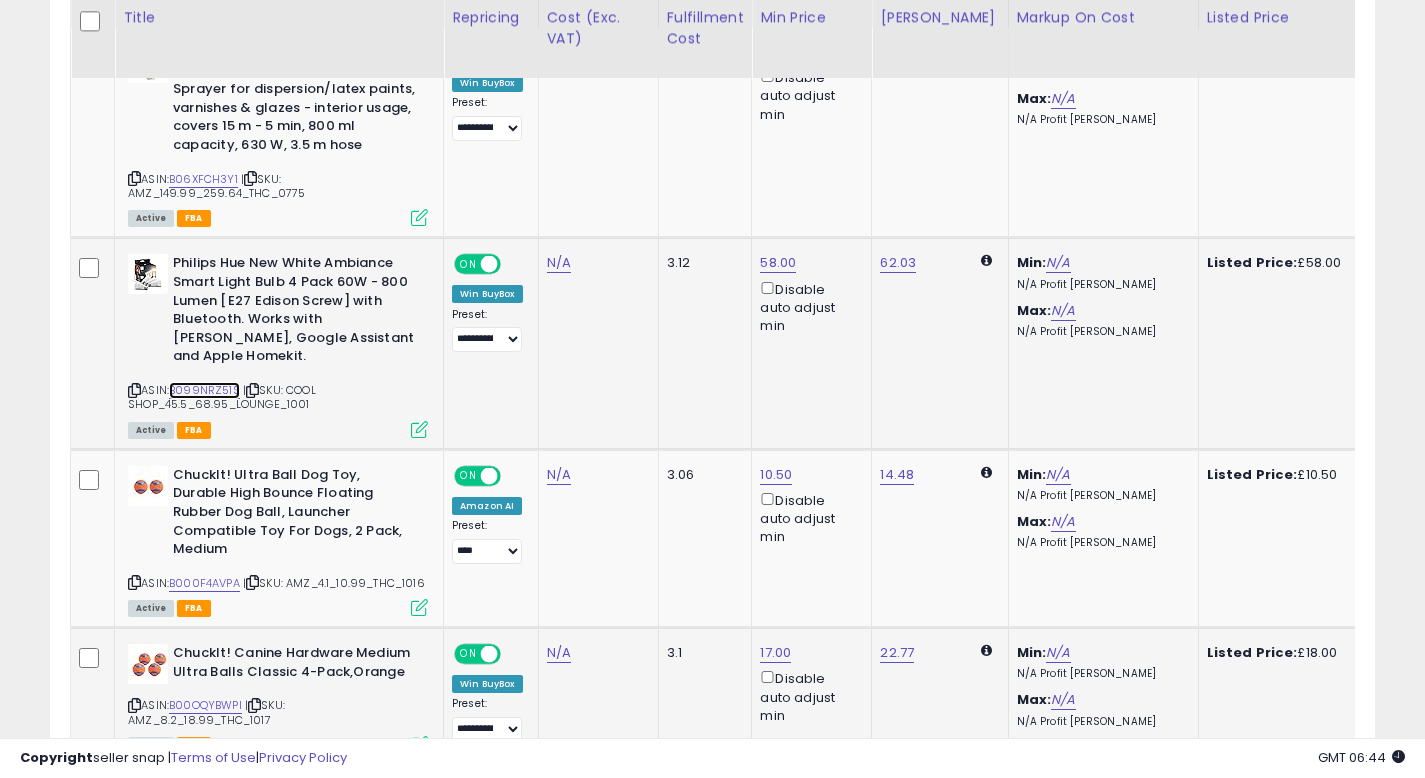 click on "B099NRZ51S" at bounding box center [204, 390] 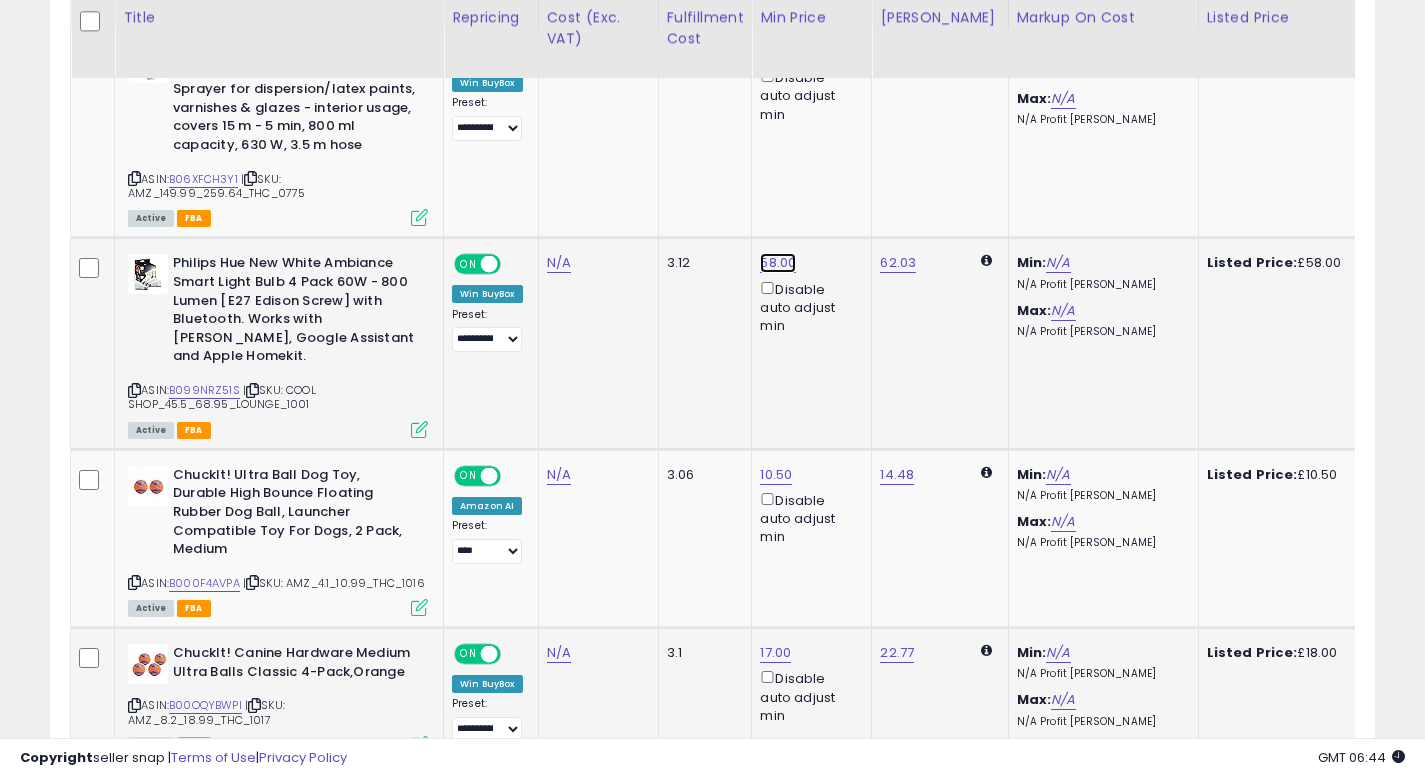 click on "58.00" at bounding box center (780, 52) 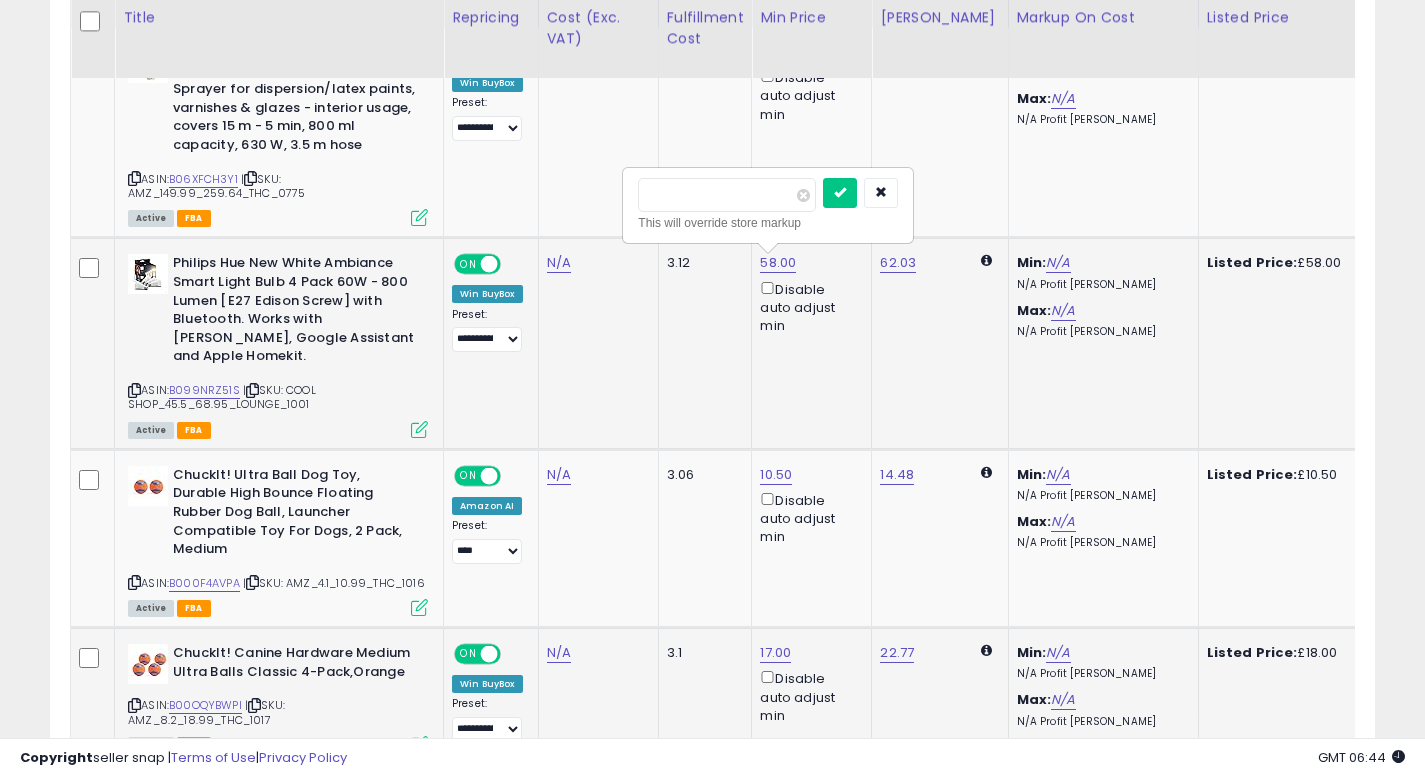 click on "*****" at bounding box center (727, 195) 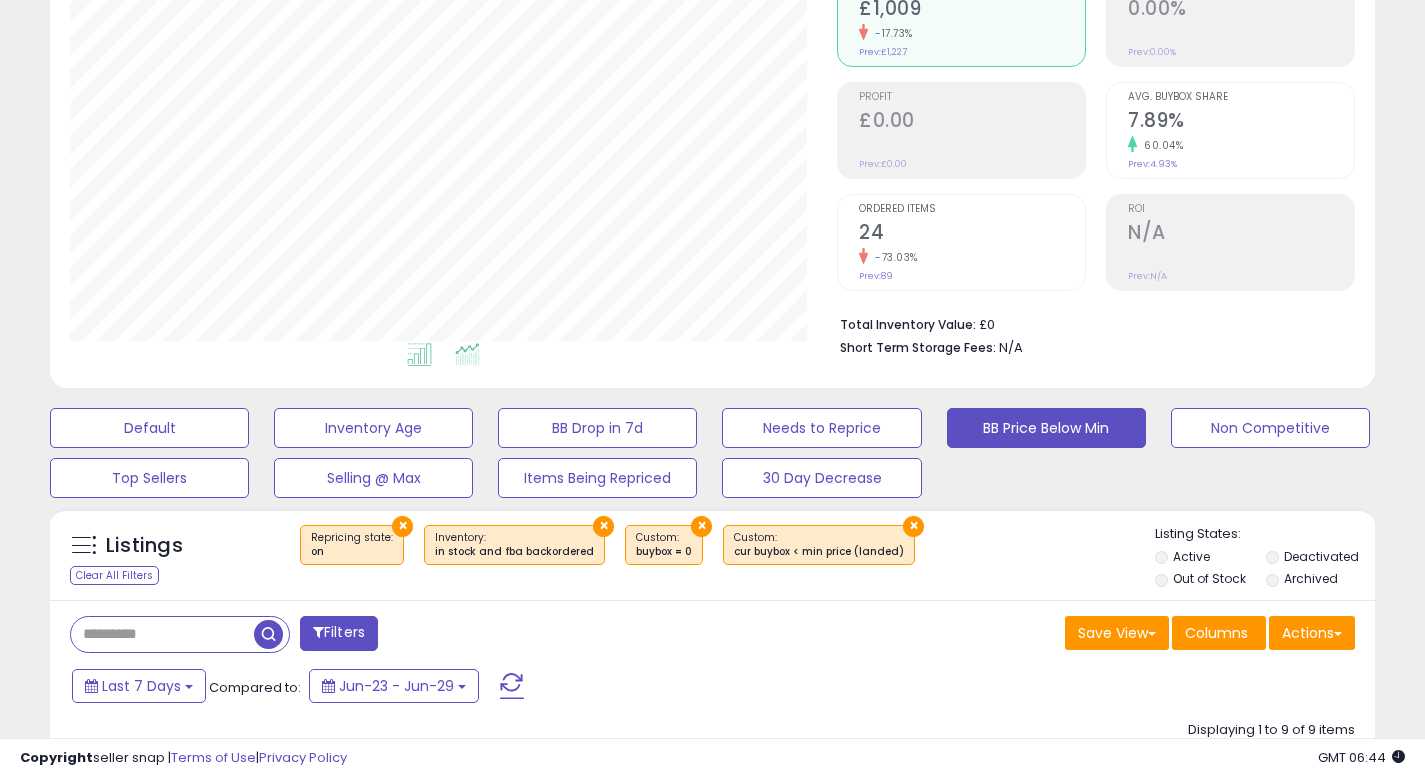 scroll, scrollTop: 0, scrollLeft: 0, axis: both 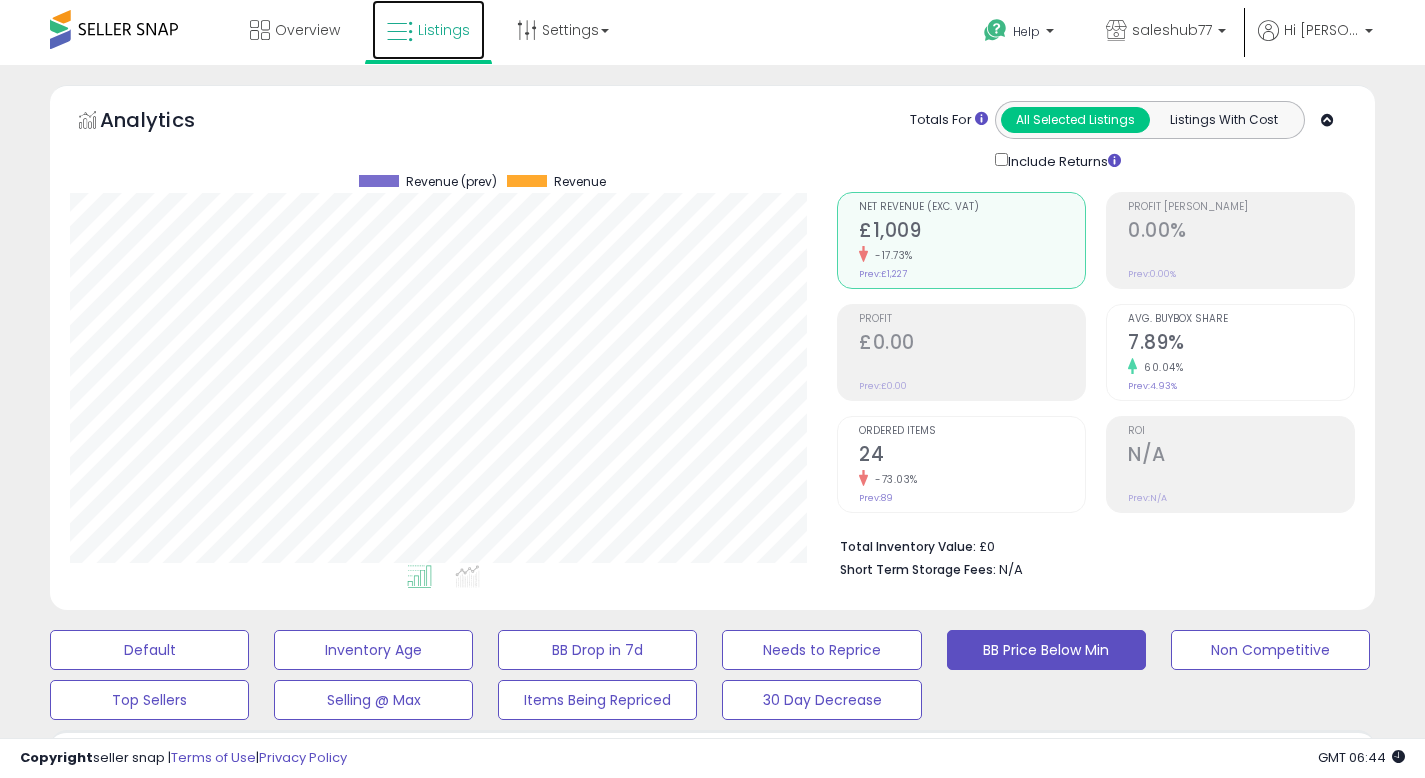 click on "Listings" at bounding box center [428, 30] 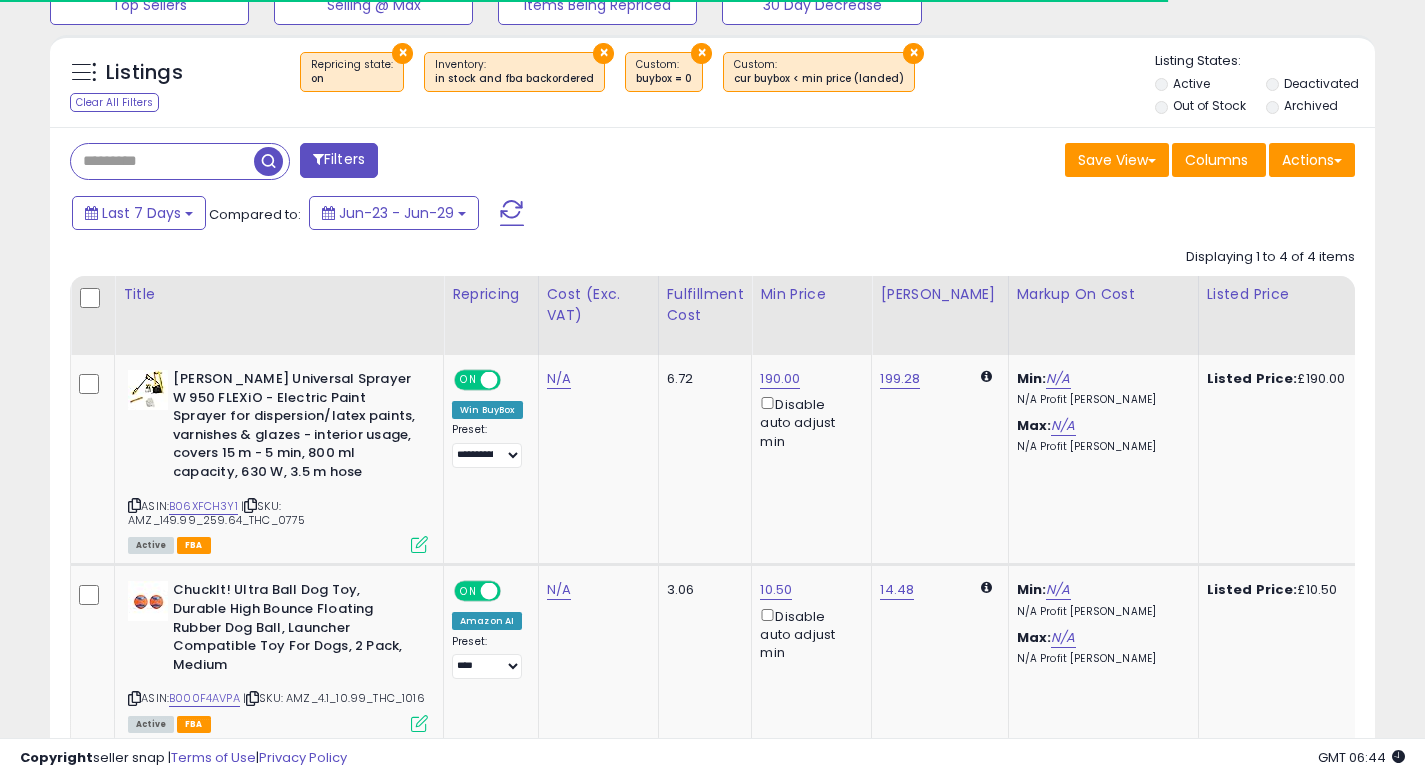 scroll, scrollTop: 714, scrollLeft: 0, axis: vertical 